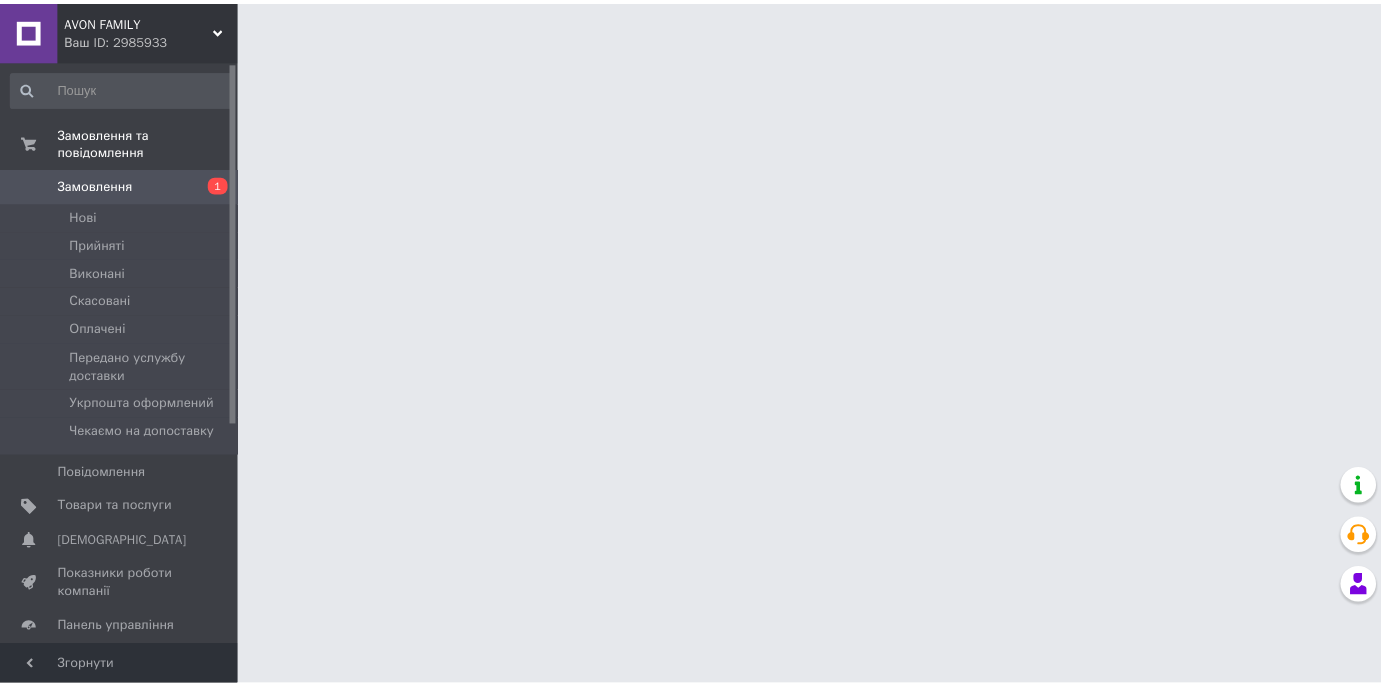 scroll, scrollTop: 0, scrollLeft: 0, axis: both 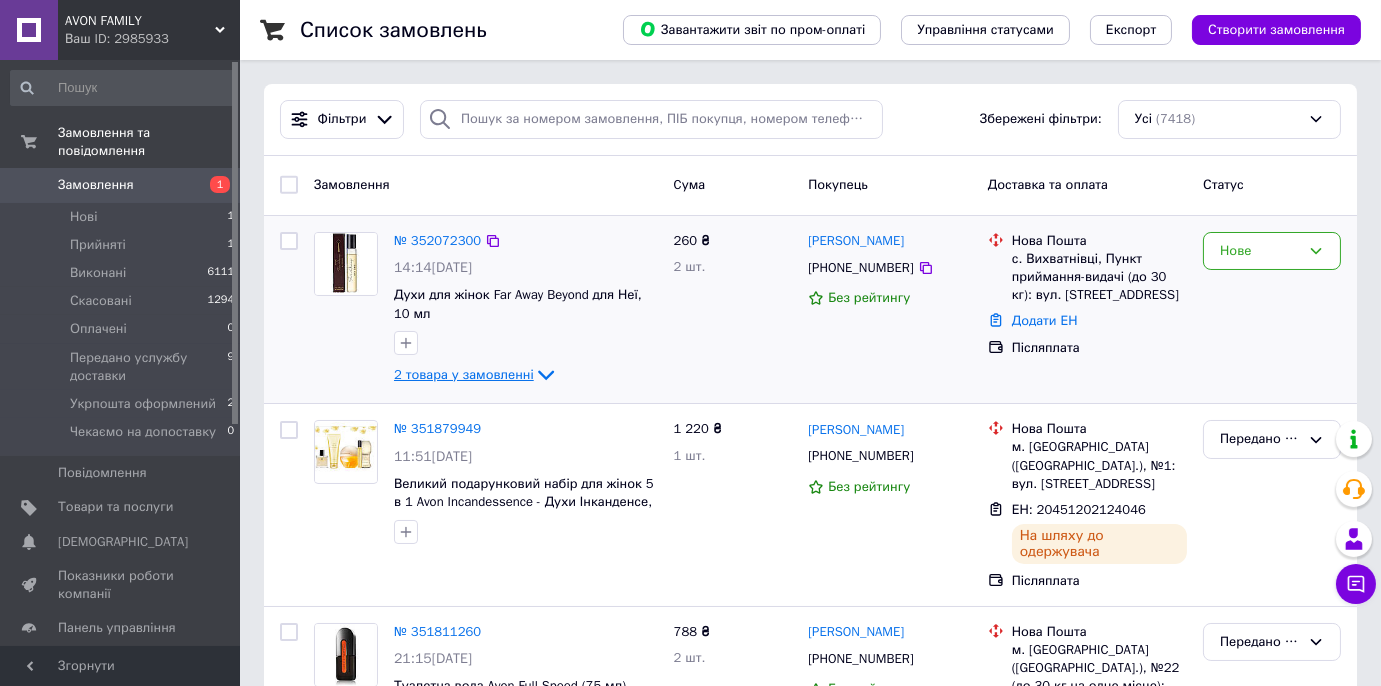click on "2 товара у замовленні" at bounding box center [464, 374] 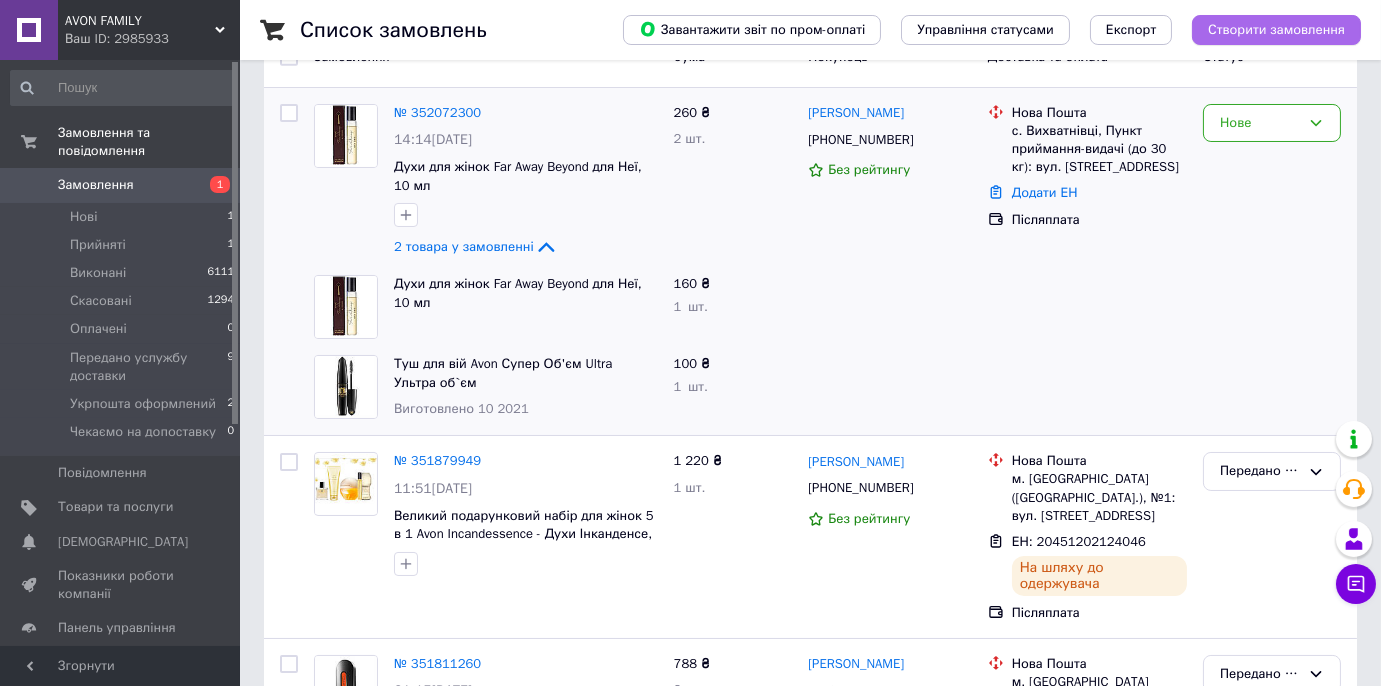 scroll, scrollTop: 90, scrollLeft: 0, axis: vertical 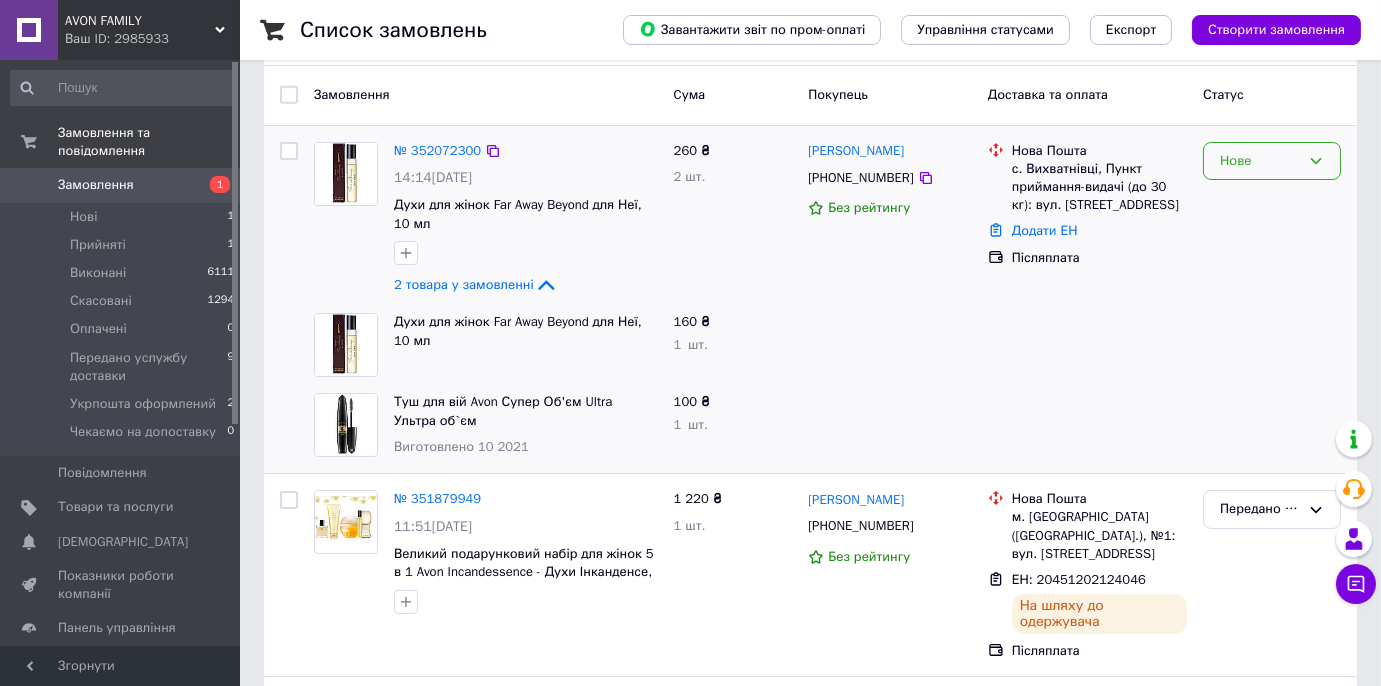 click on "Нове" at bounding box center (1260, 161) 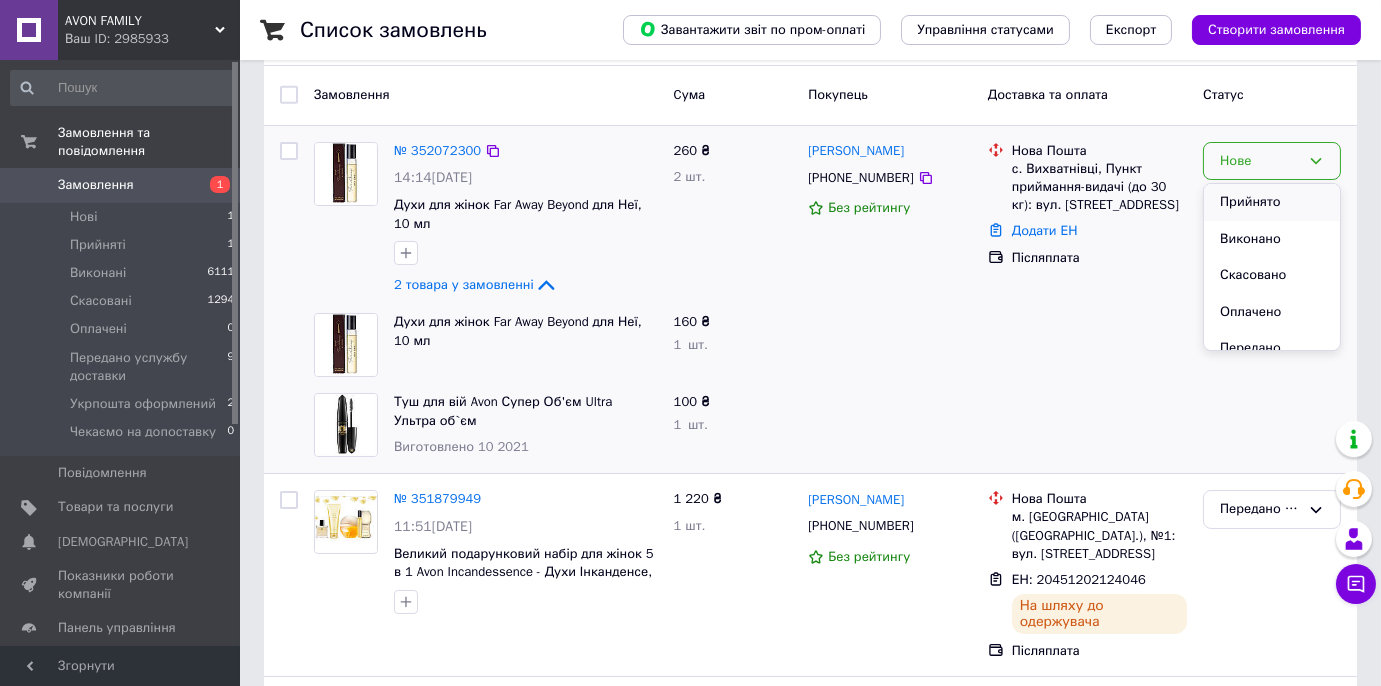 click on "Прийнято" at bounding box center (1272, 202) 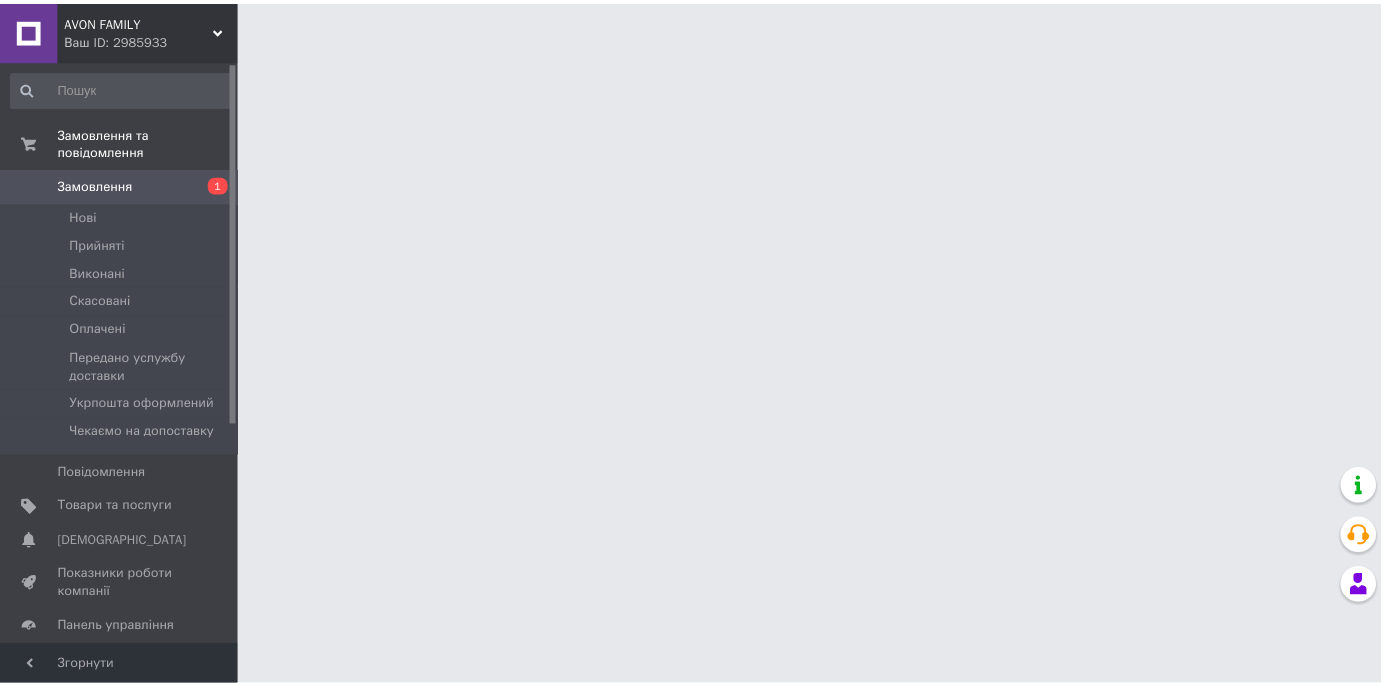 scroll, scrollTop: 0, scrollLeft: 0, axis: both 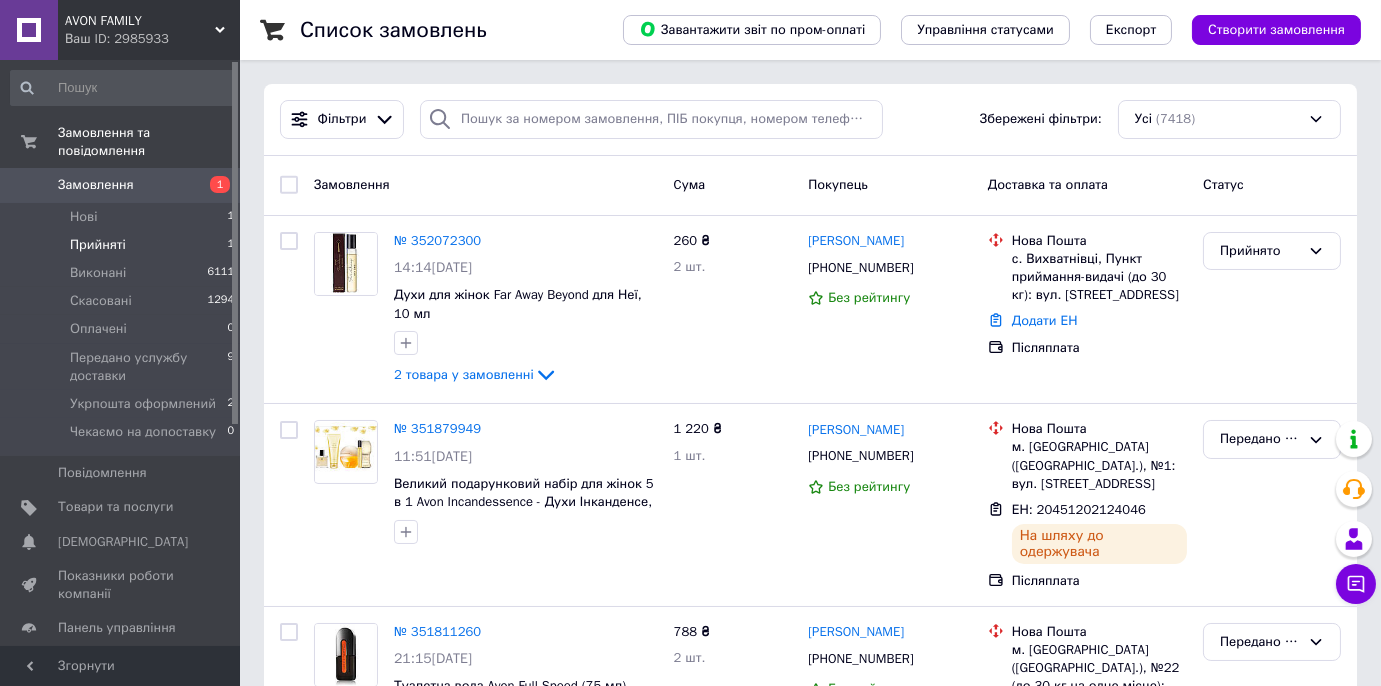 click on "Прийняті" at bounding box center [98, 245] 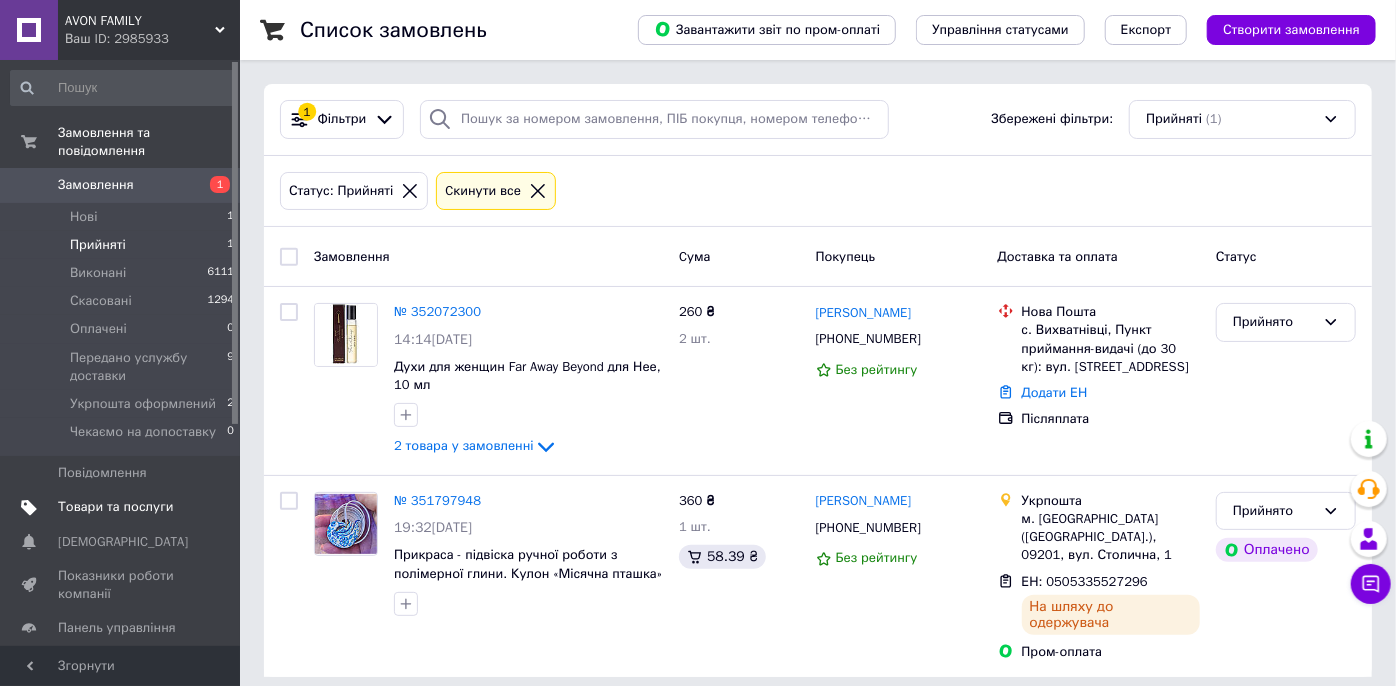 click on "Товари та послуги" at bounding box center (115, 507) 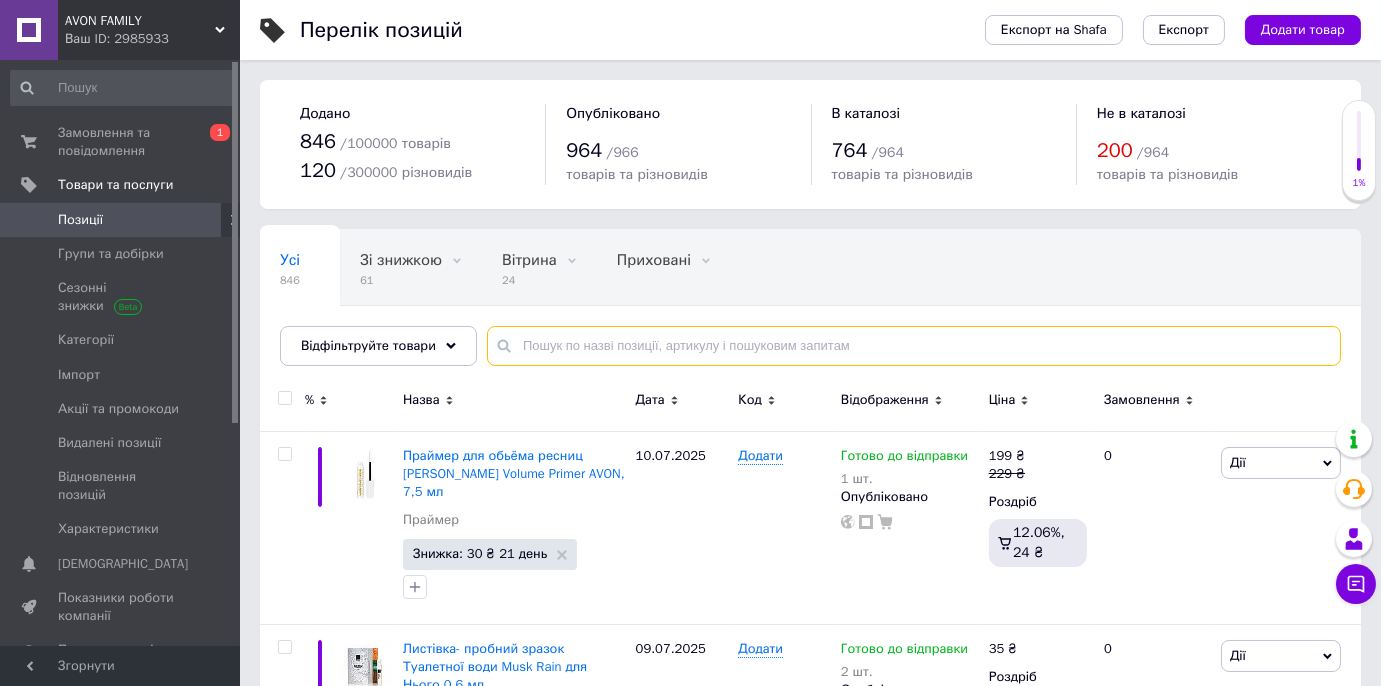 click at bounding box center (914, 346) 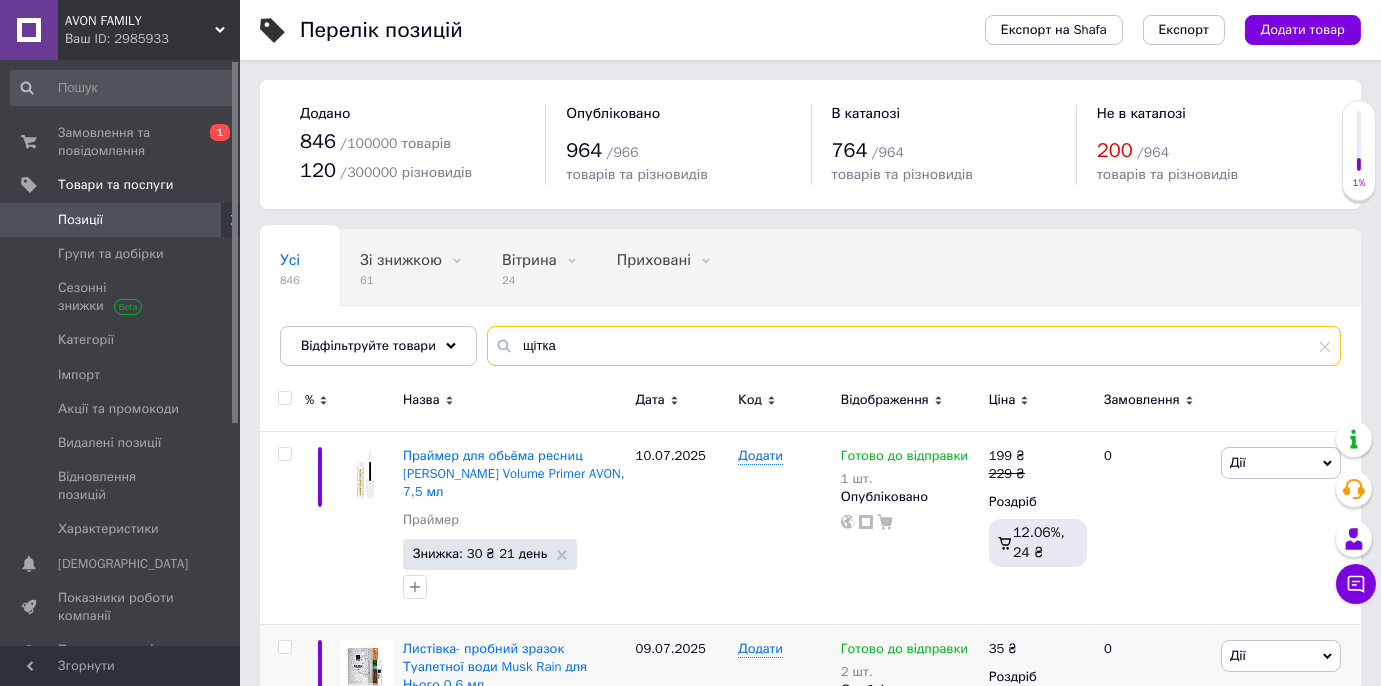 type on "щітка" 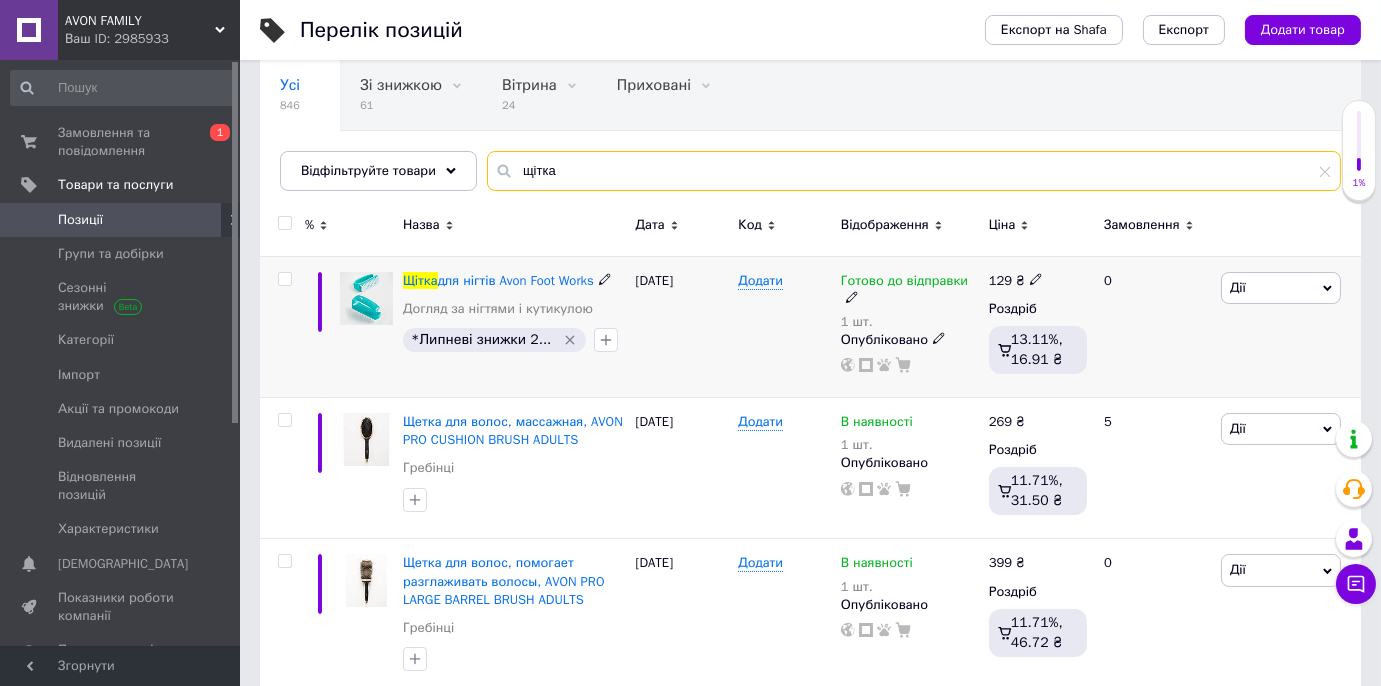 scroll, scrollTop: 181, scrollLeft: 0, axis: vertical 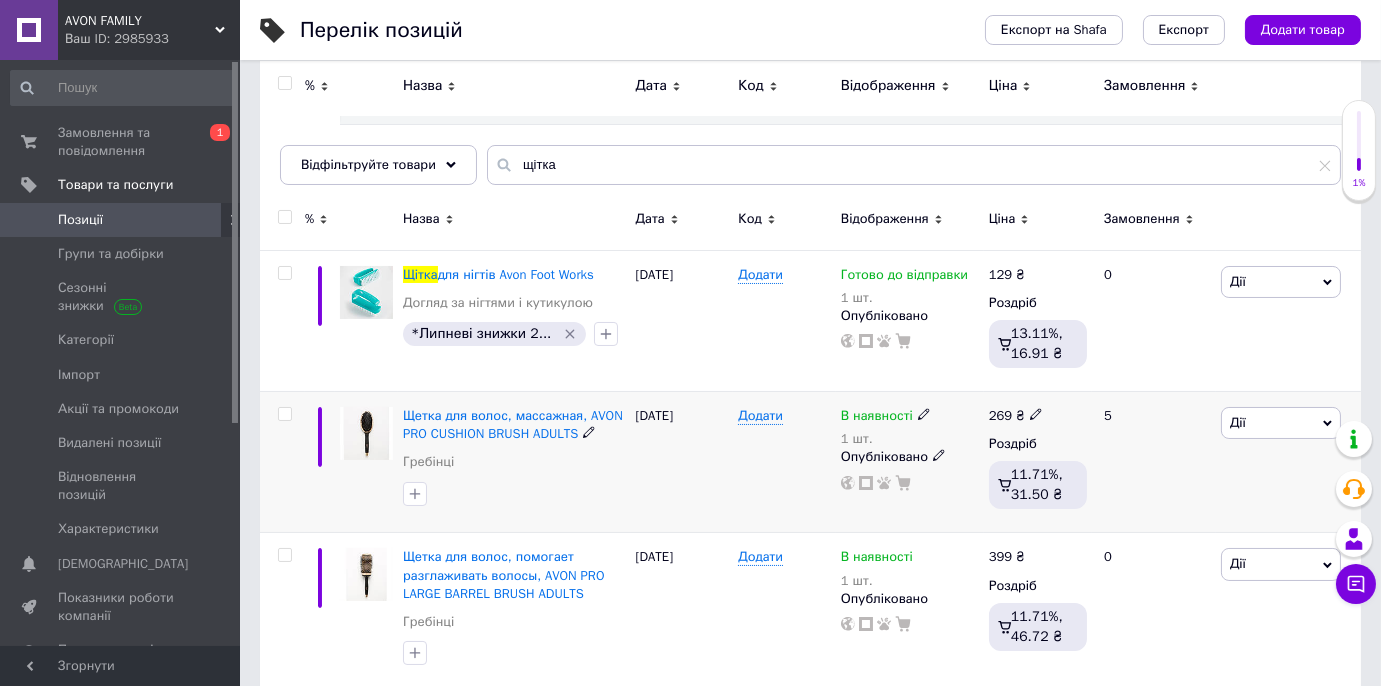 click 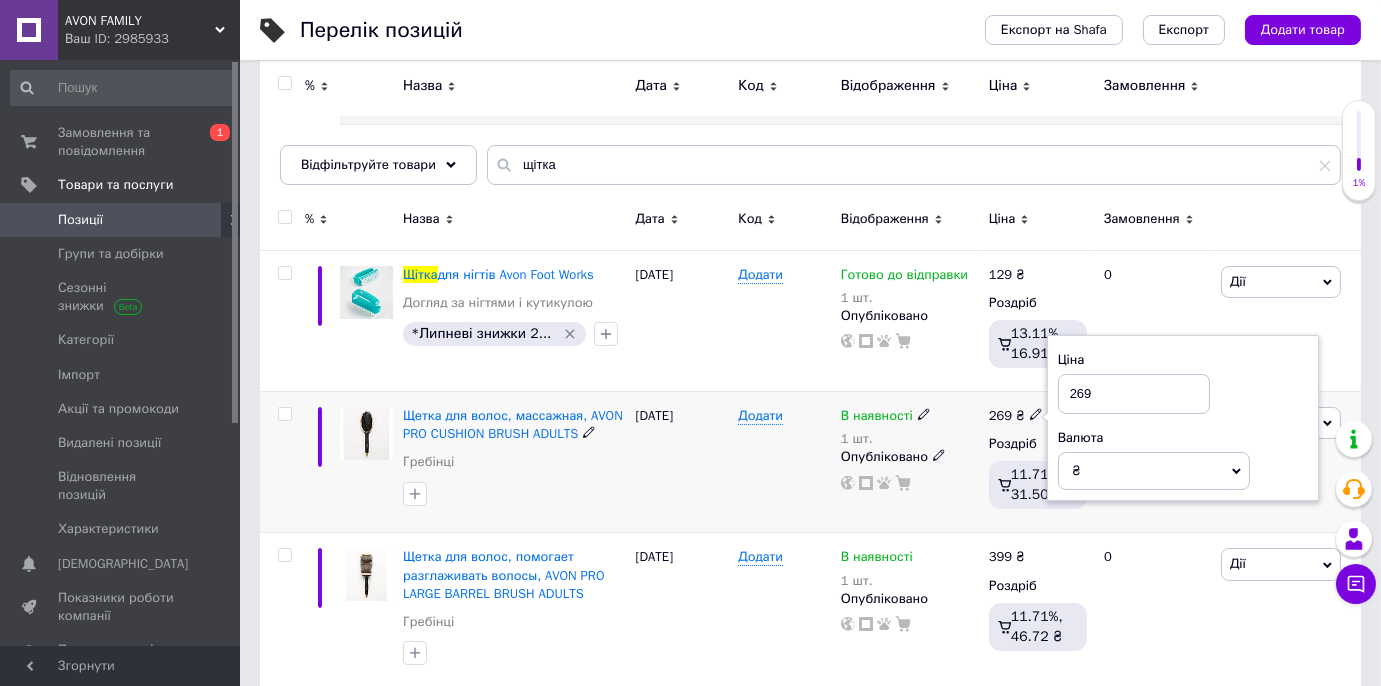 click on "269" at bounding box center (1134, 394) 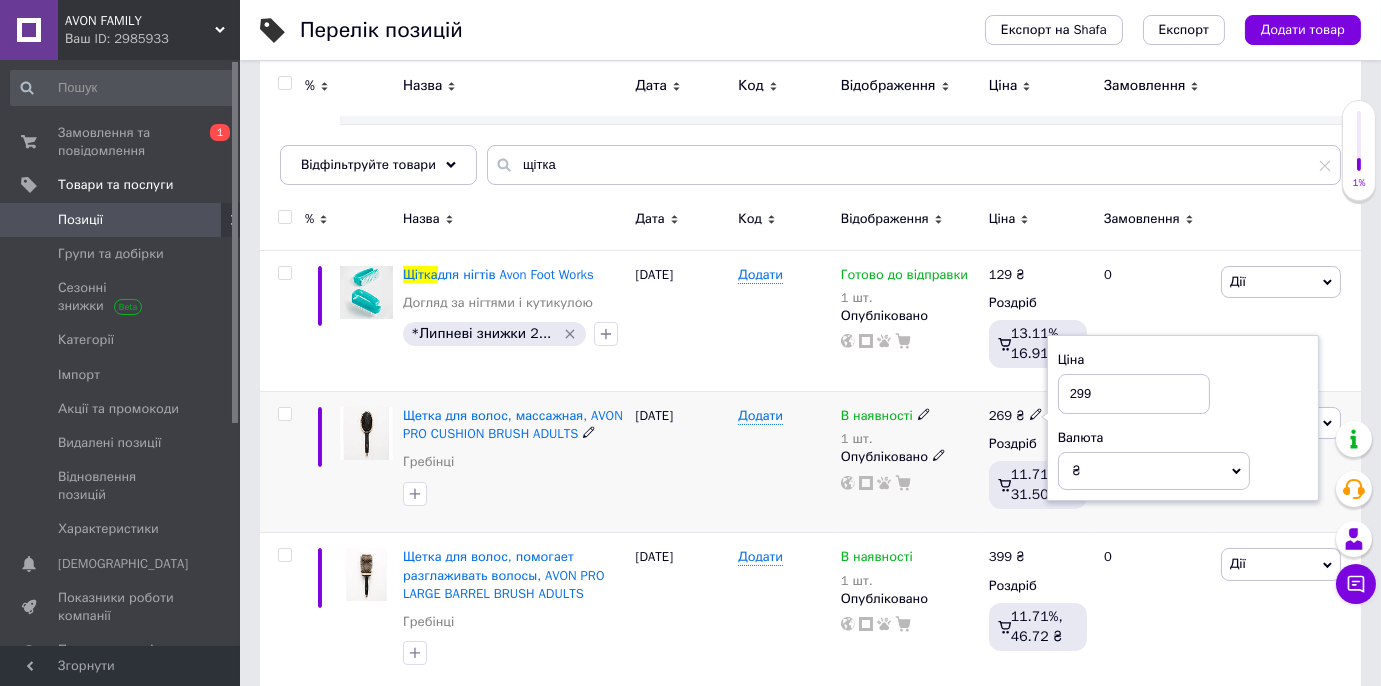 type on "299" 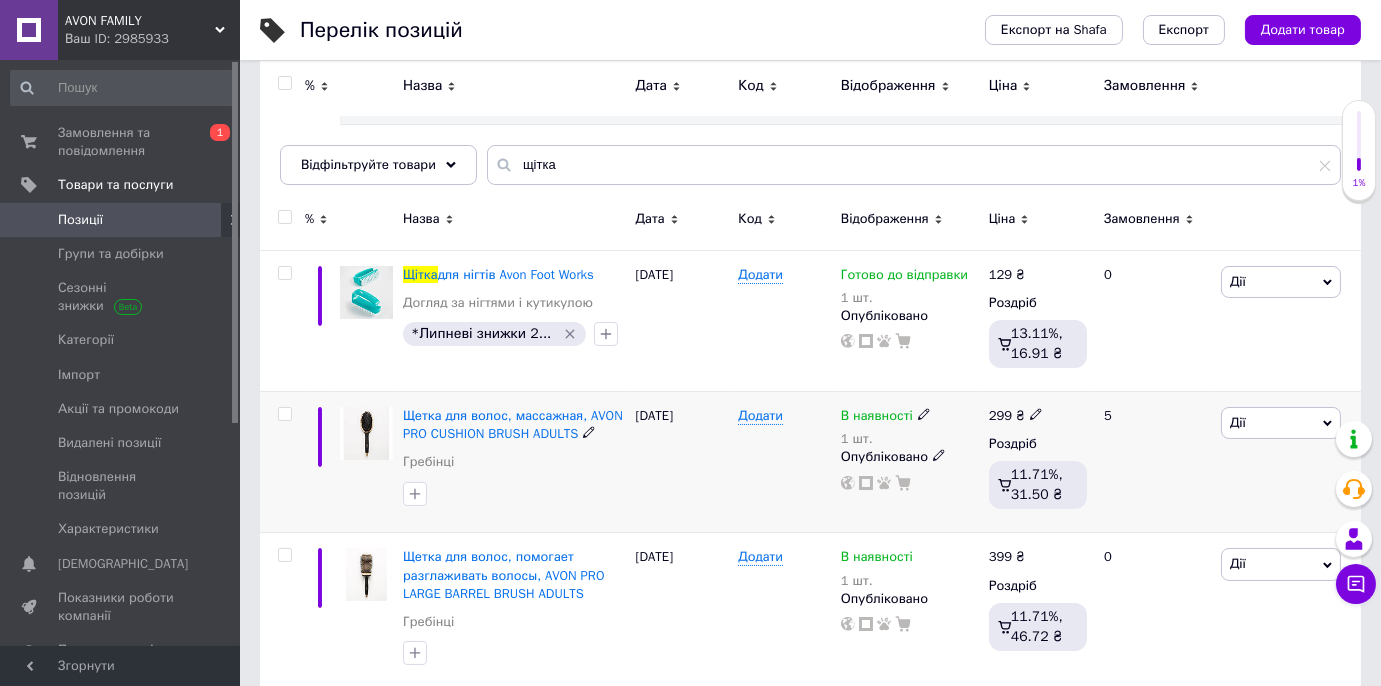 click 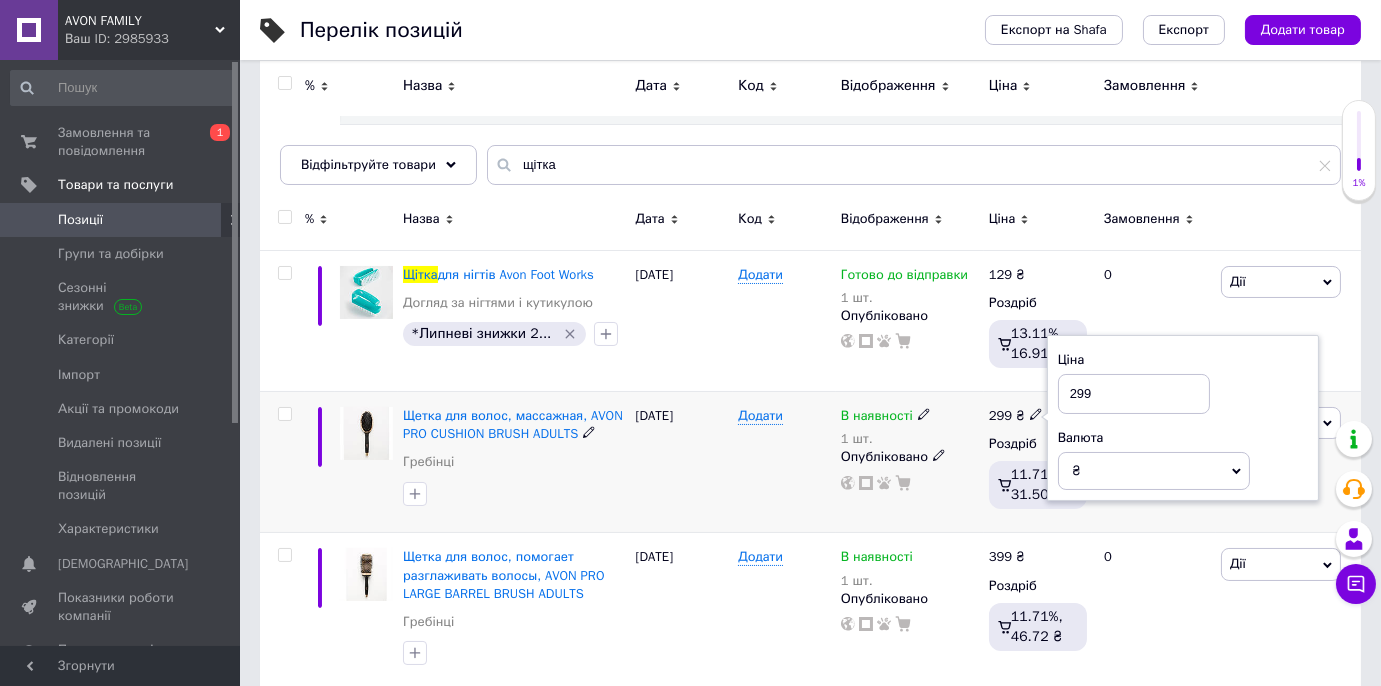 click on "299" at bounding box center [1134, 394] 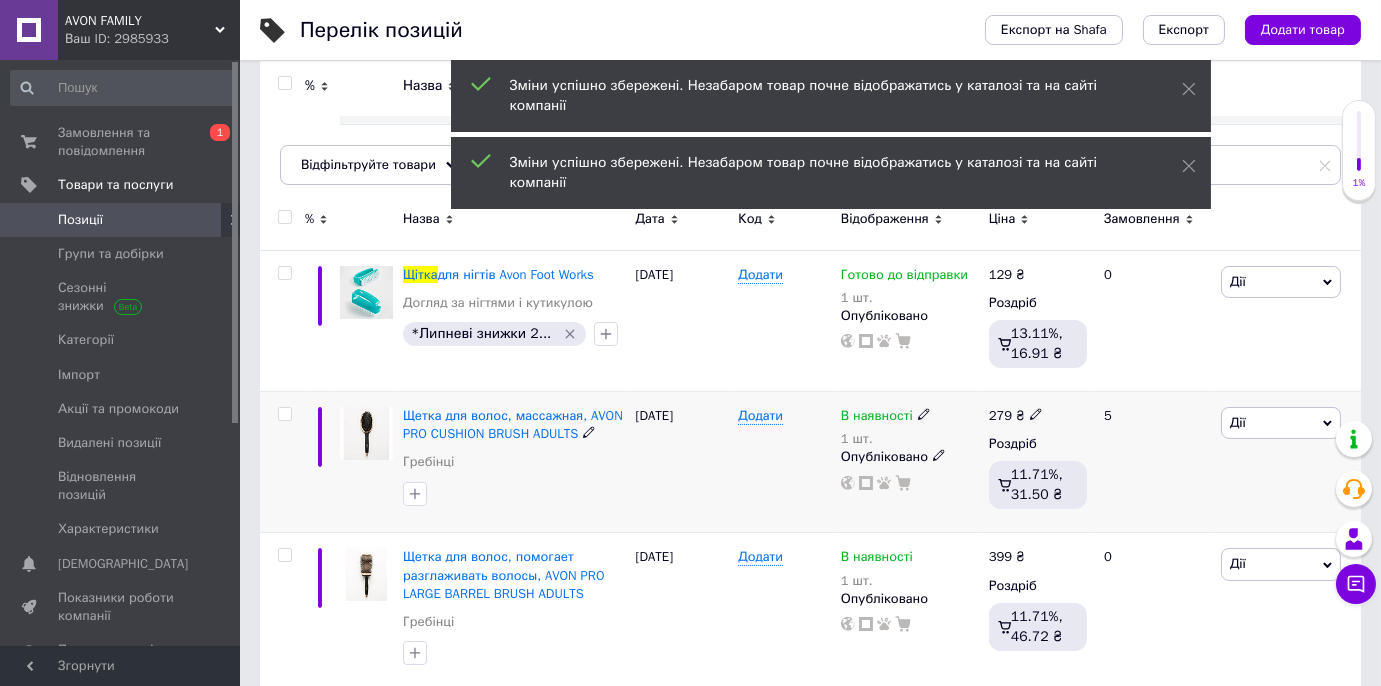 click on "Додати" at bounding box center (784, 462) 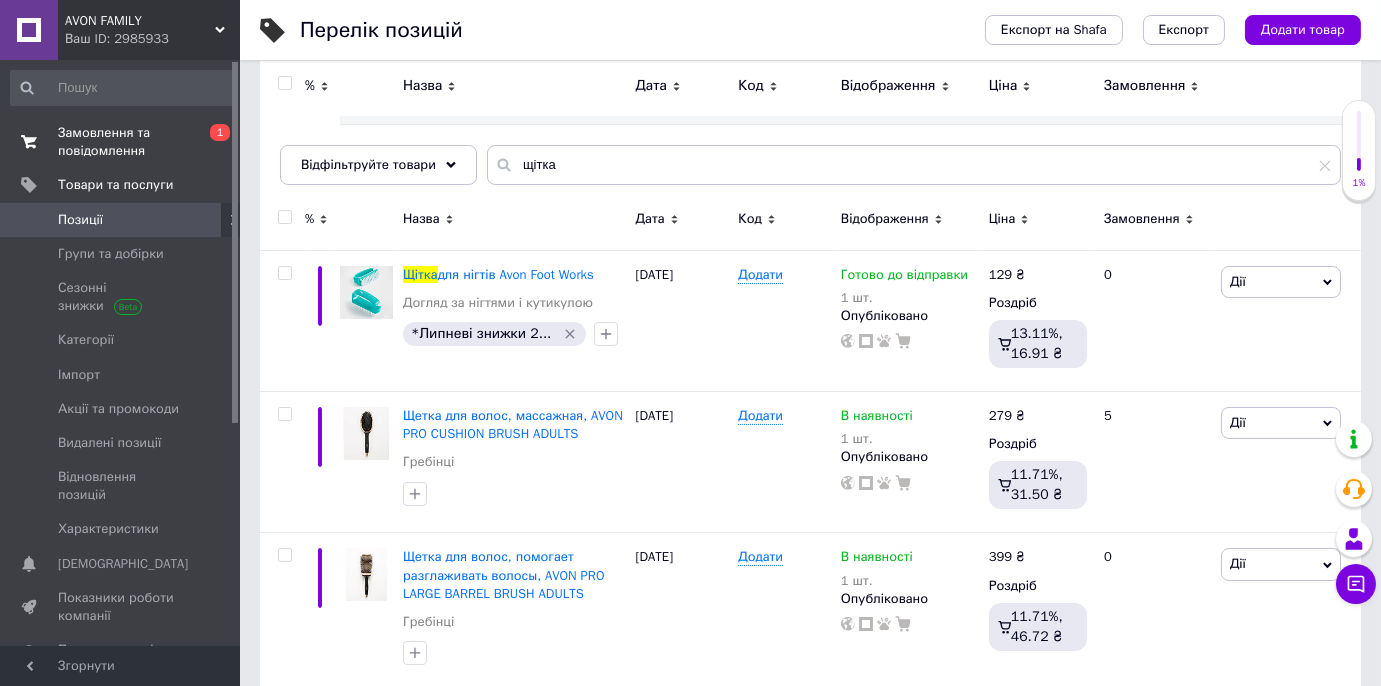 click on "Замовлення та повідомлення 0 1" at bounding box center (123, 142) 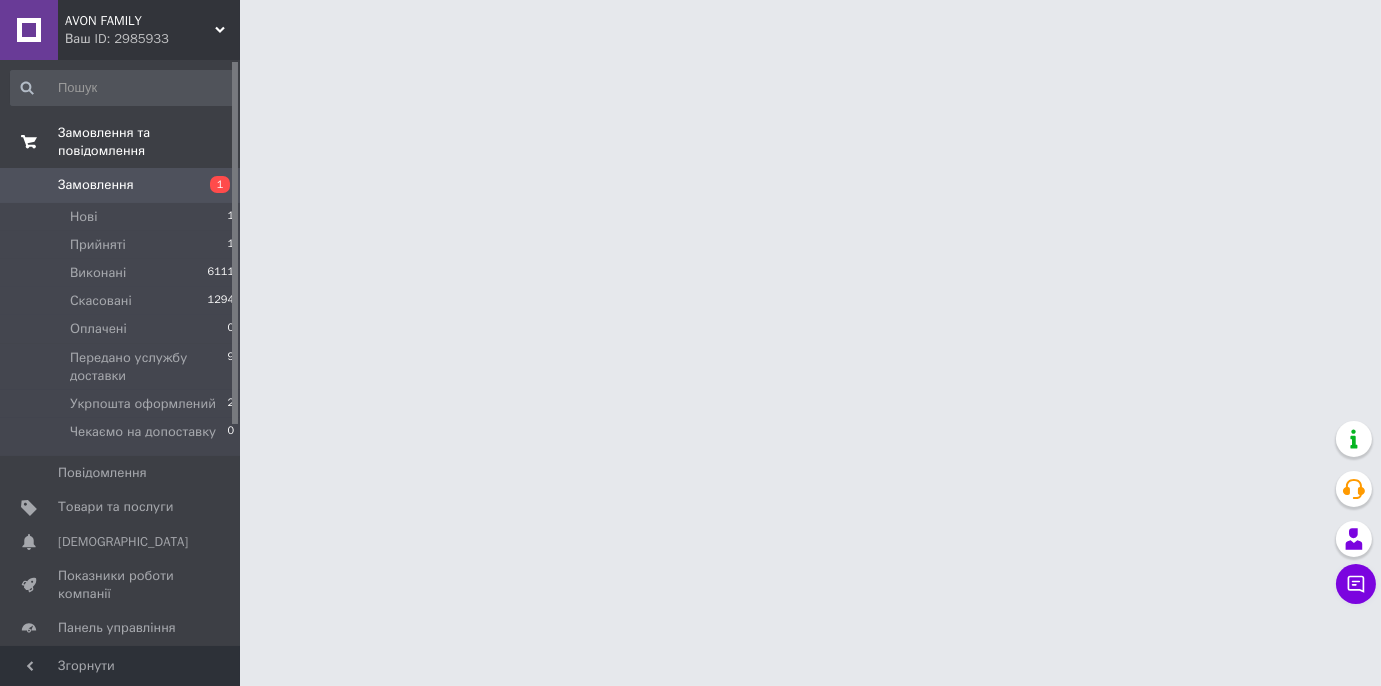 scroll, scrollTop: 0, scrollLeft: 0, axis: both 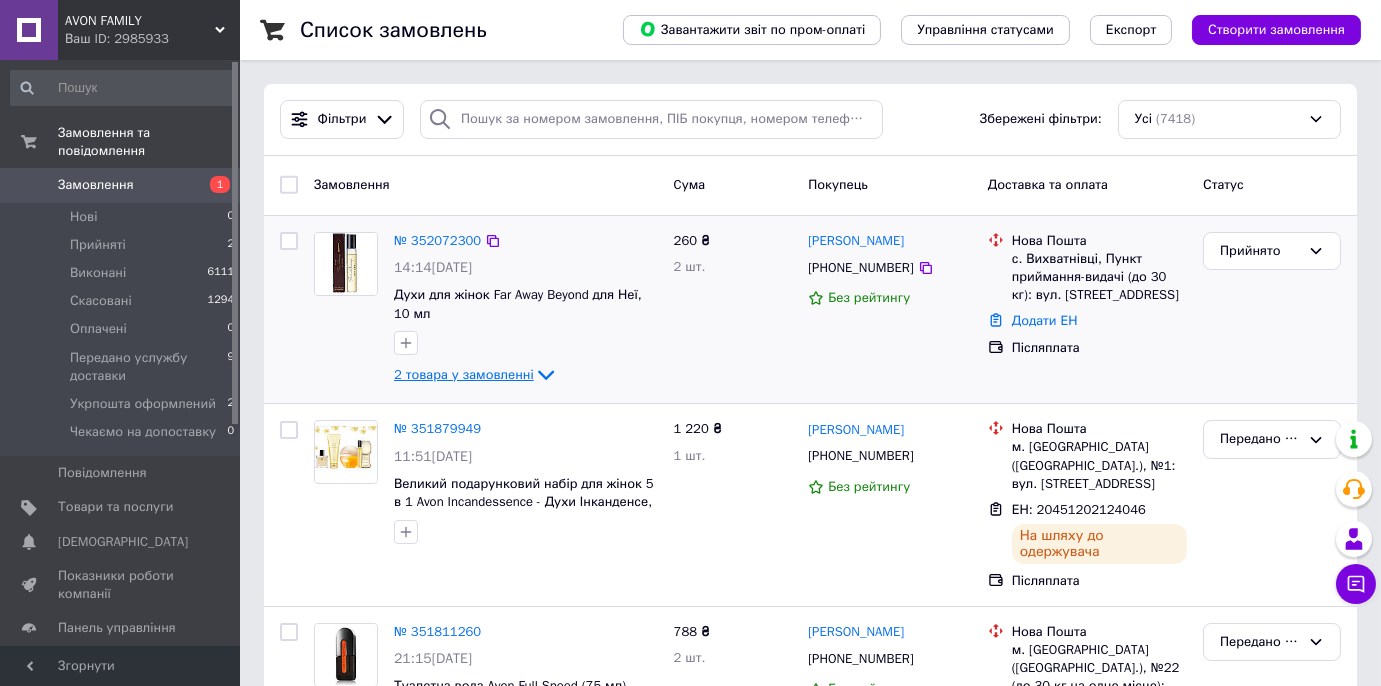 click on "2 товара у замовленні" at bounding box center (464, 374) 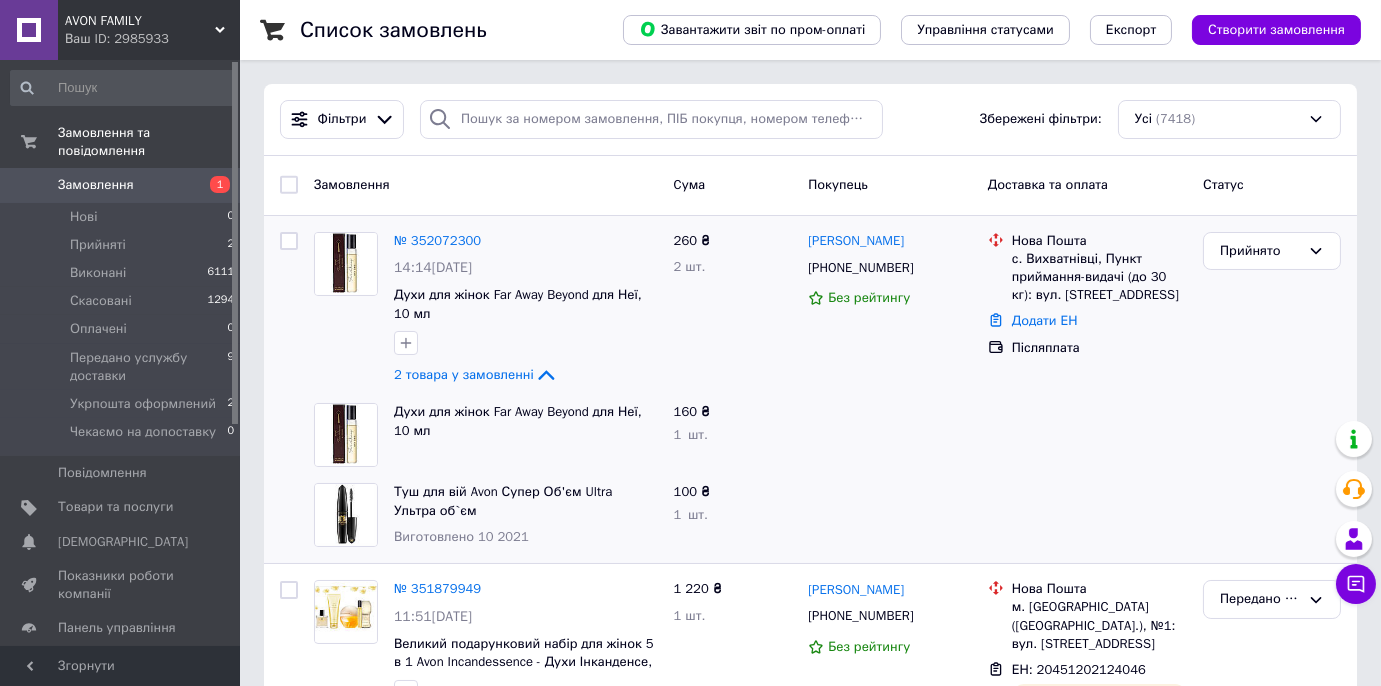 click on "№ 352072300" at bounding box center (437, 240) 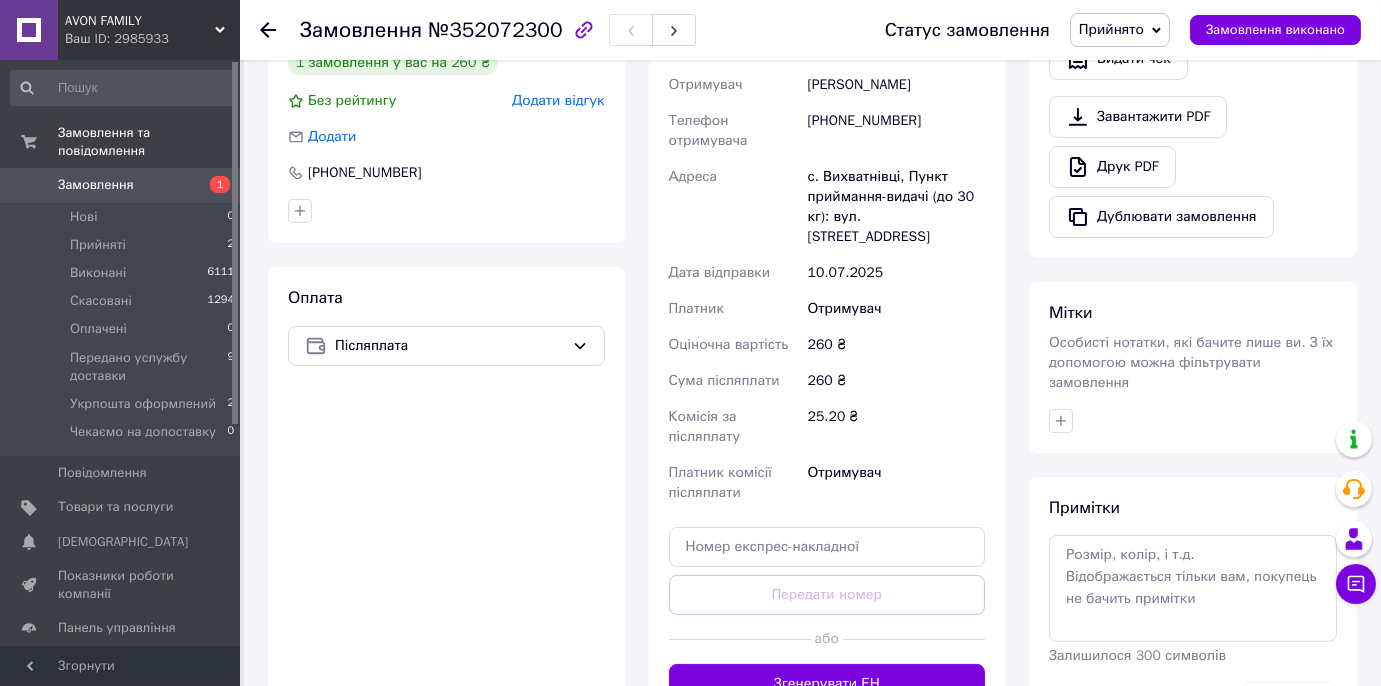 scroll, scrollTop: 818, scrollLeft: 0, axis: vertical 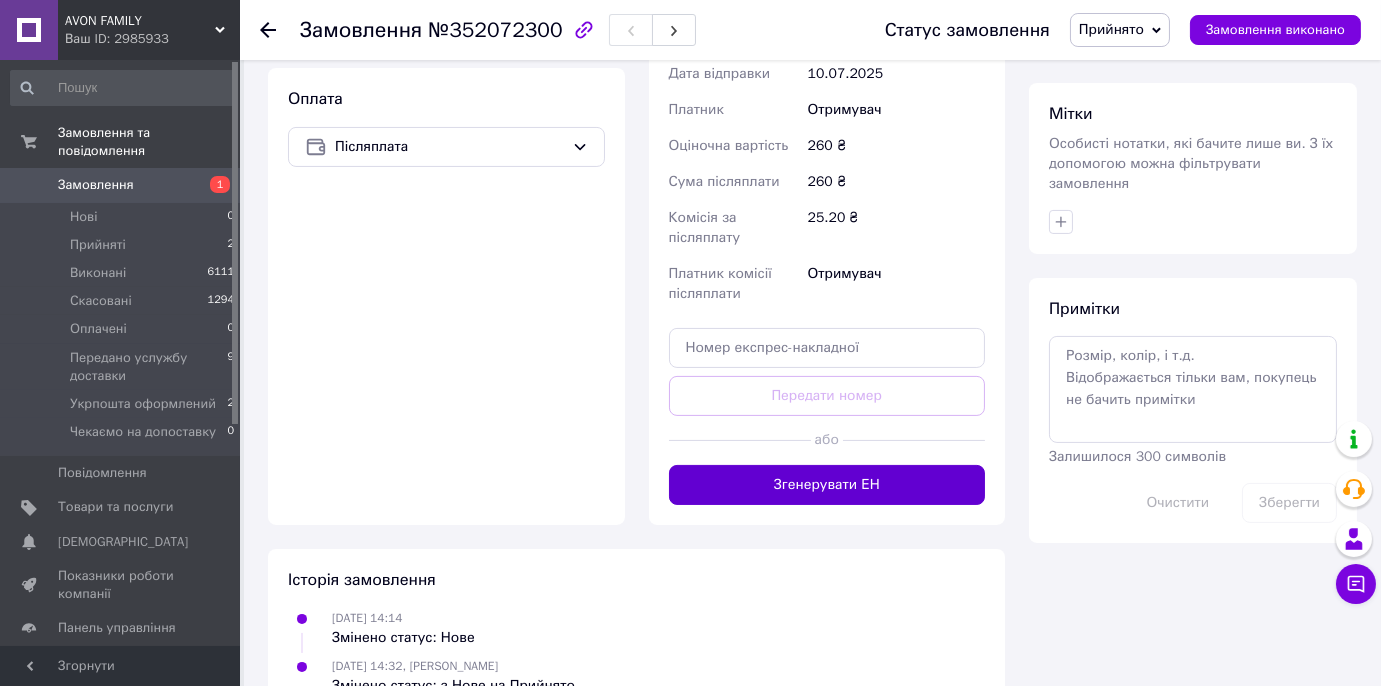 click on "Згенерувати ЕН" at bounding box center [827, 485] 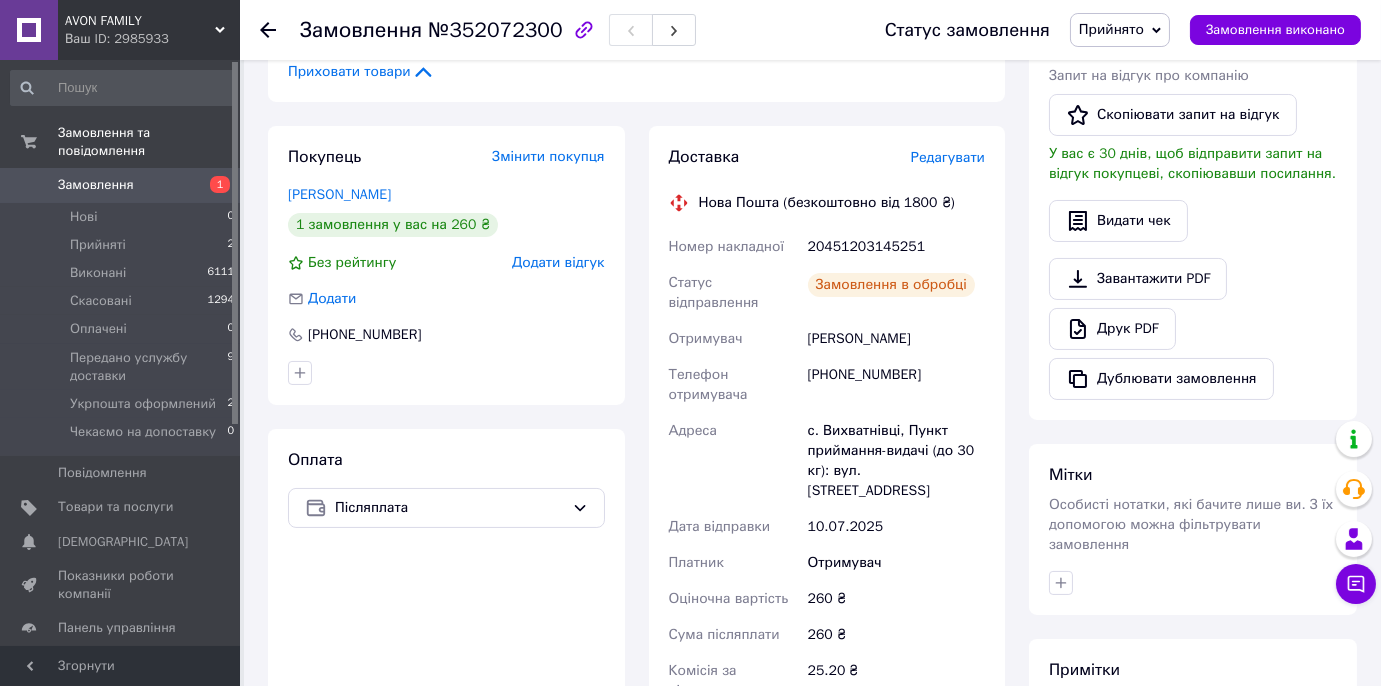 scroll, scrollTop: 454, scrollLeft: 0, axis: vertical 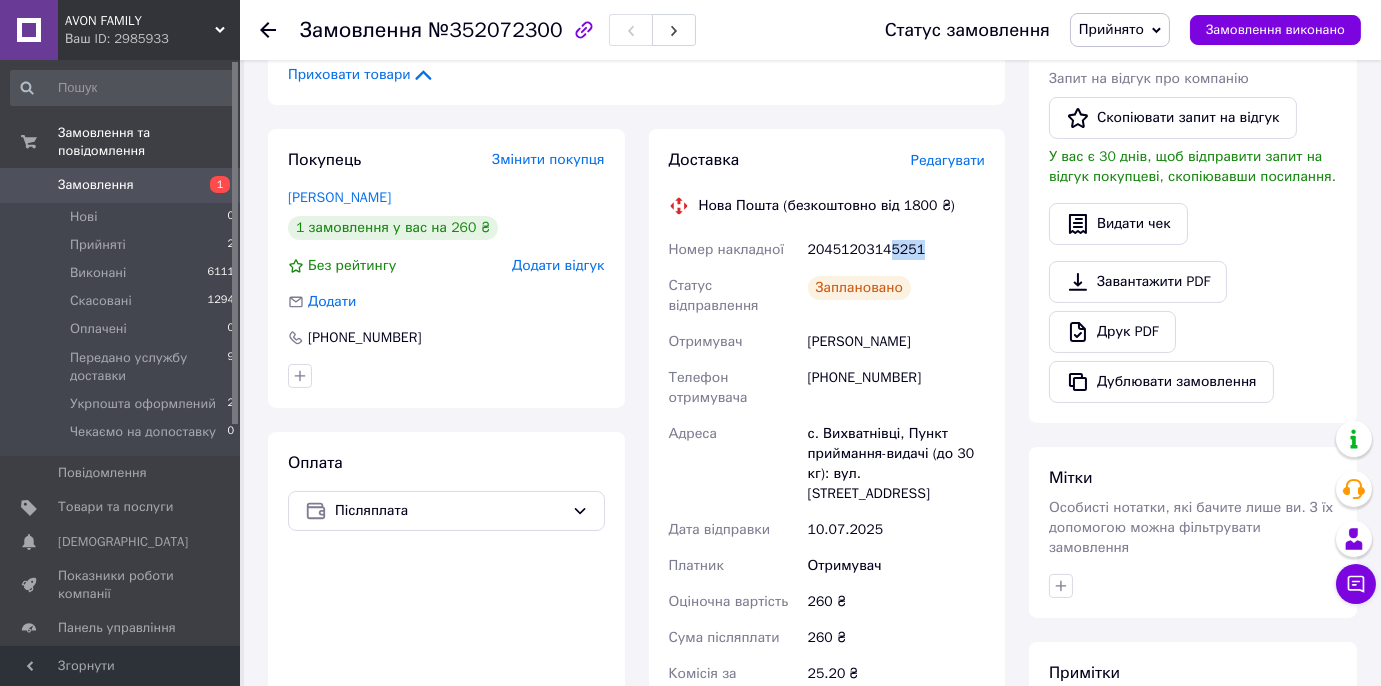 drag, startPoint x: 883, startPoint y: 249, endPoint x: 625, endPoint y: 316, distance: 266.55768 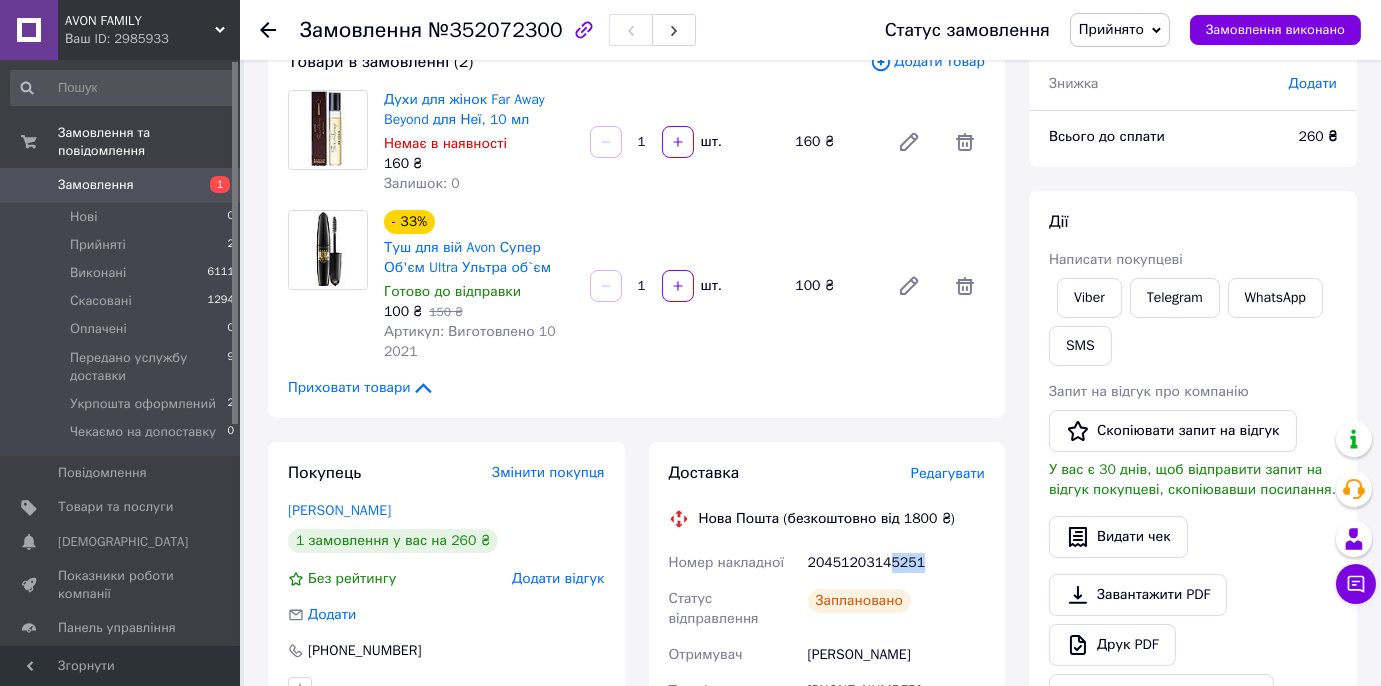 scroll, scrollTop: 181, scrollLeft: 0, axis: vertical 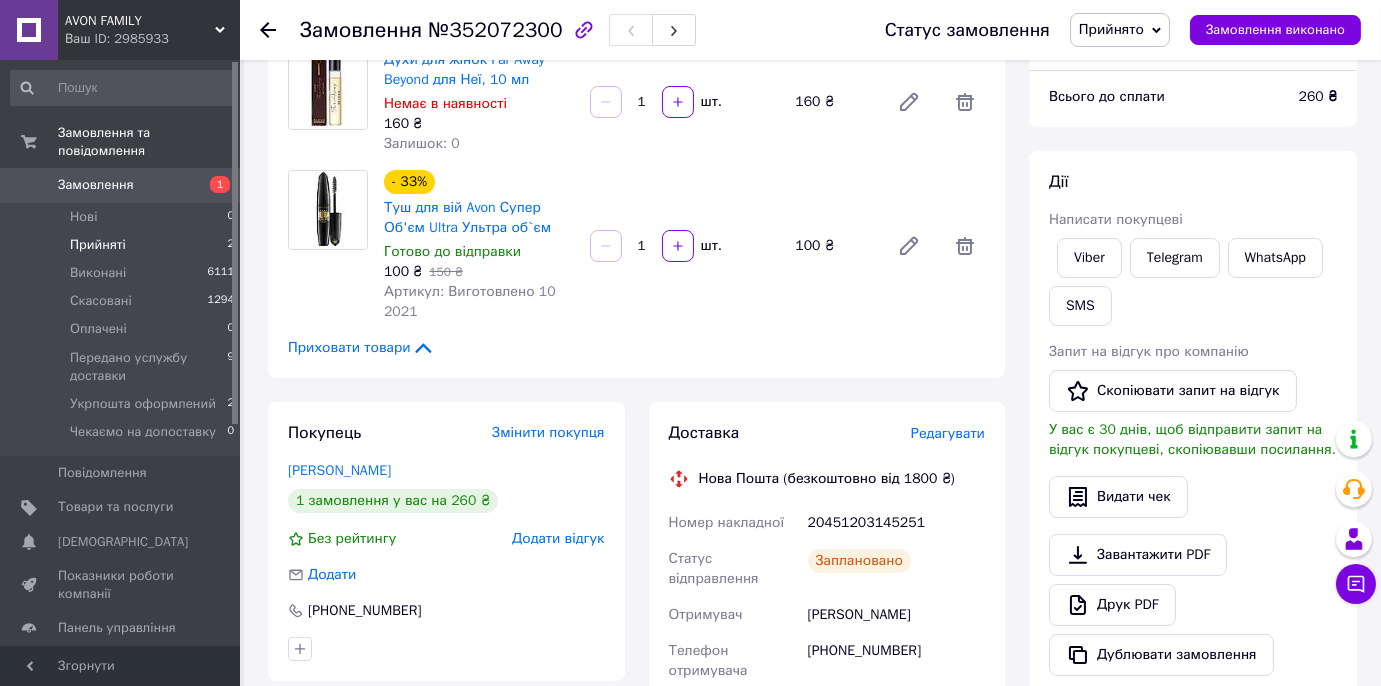 click on "Прийняті" at bounding box center (98, 245) 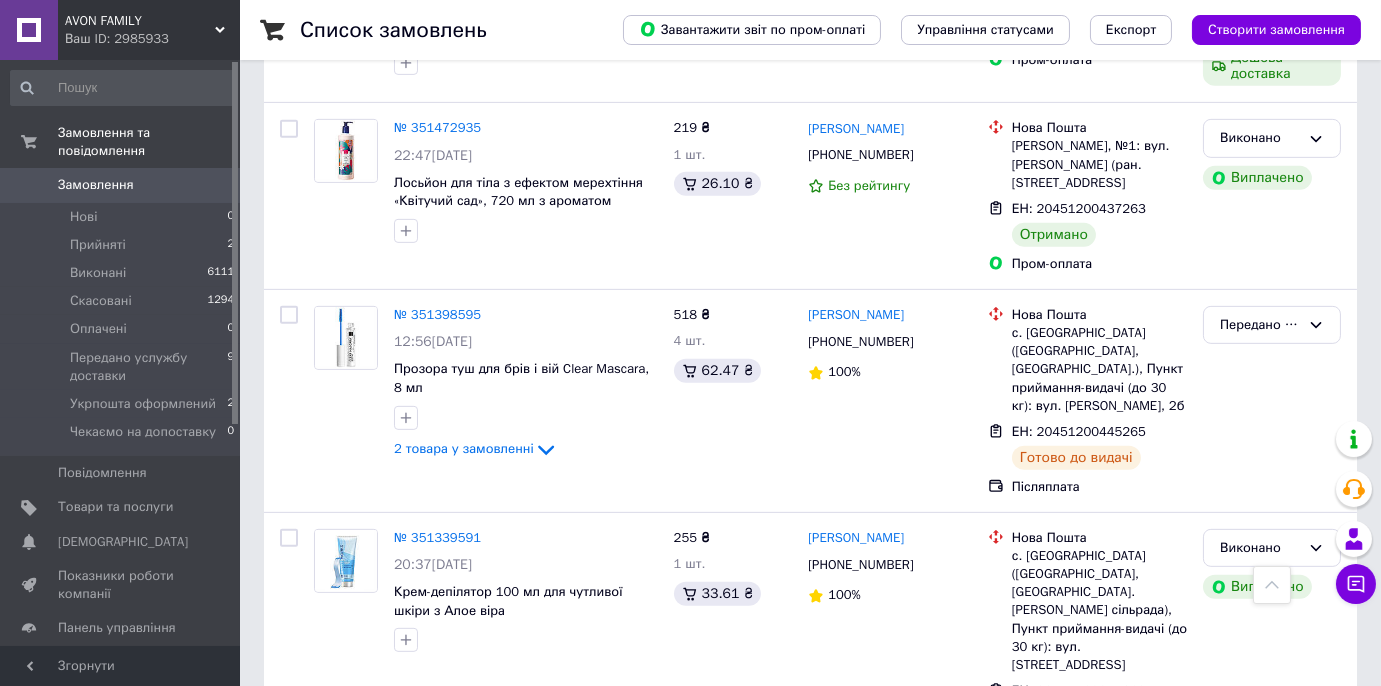 scroll, scrollTop: 1818, scrollLeft: 0, axis: vertical 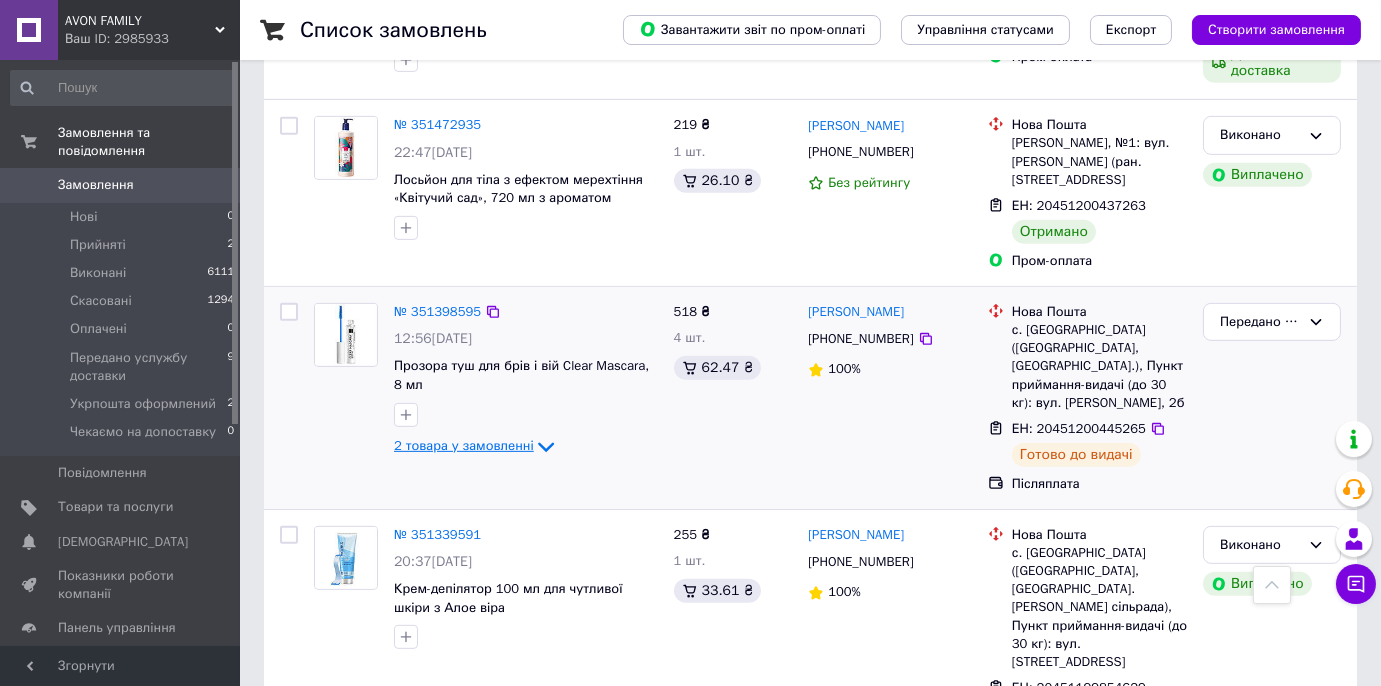 click on "2 товара у замовленні" at bounding box center [464, 445] 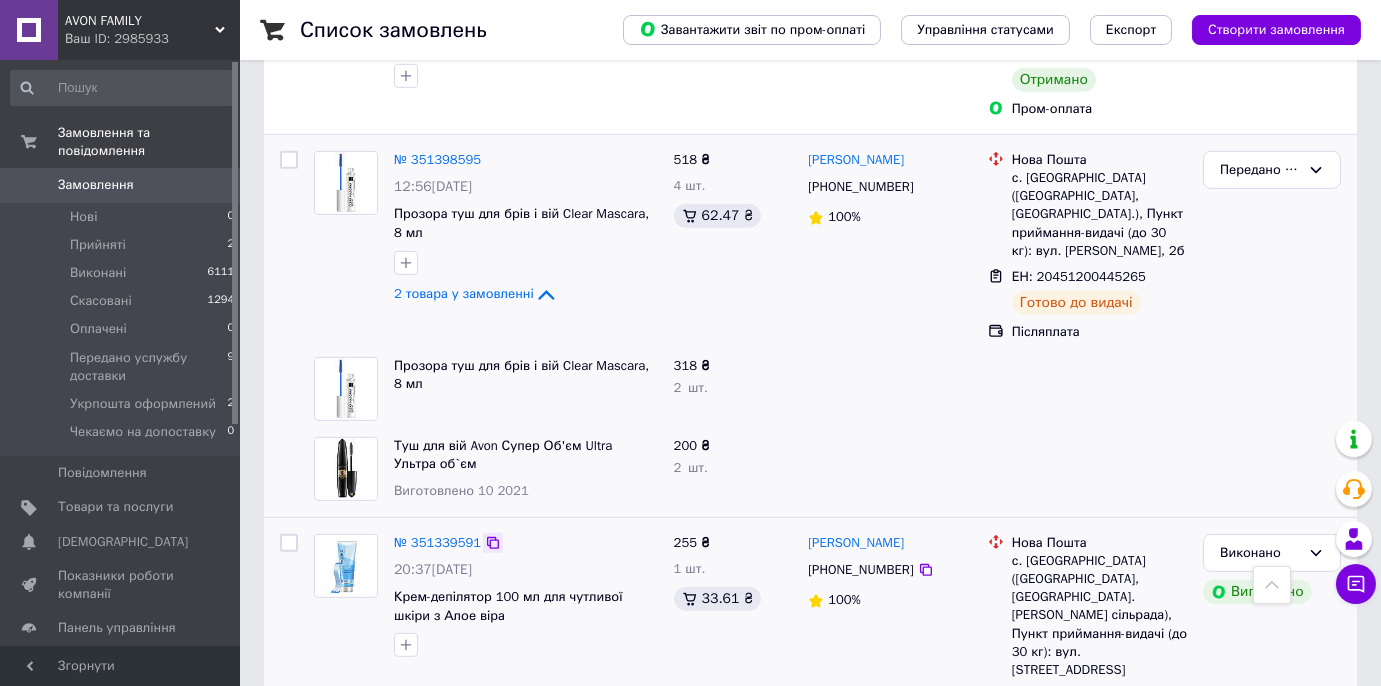 scroll, scrollTop: 1727, scrollLeft: 0, axis: vertical 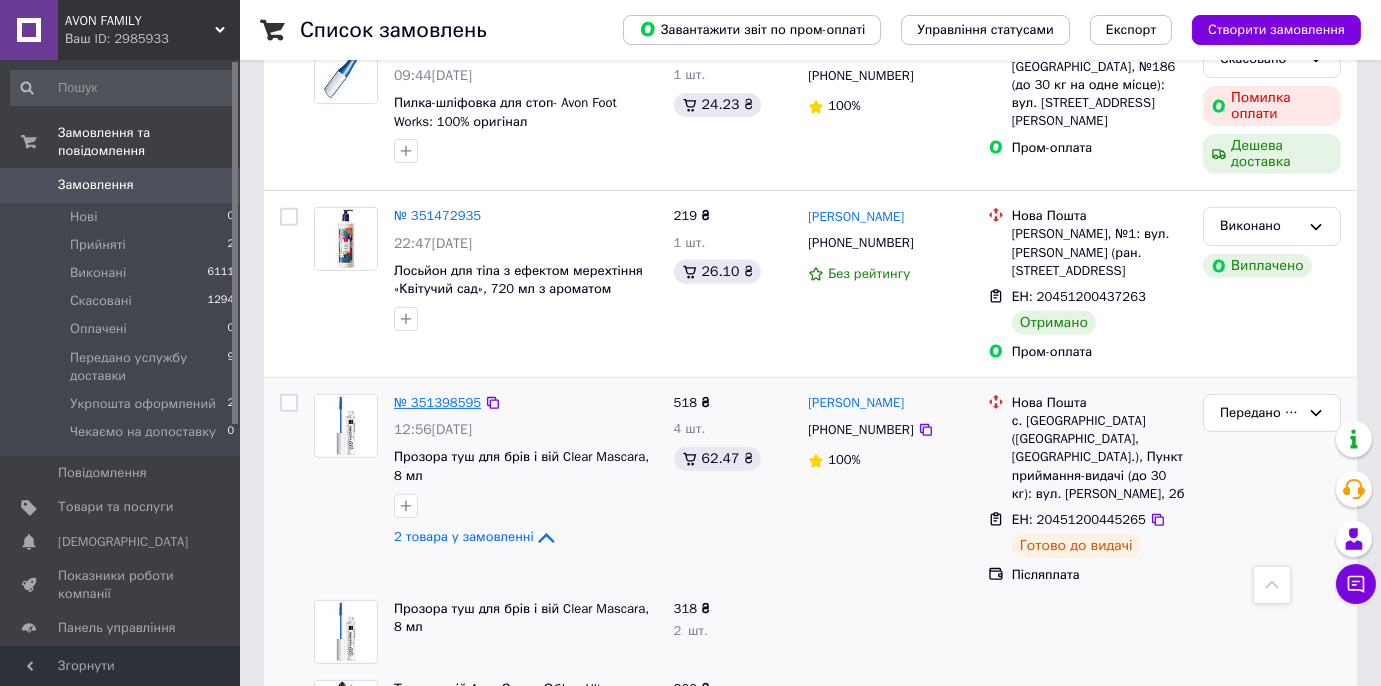 click on "№ 351398595" at bounding box center (437, 402) 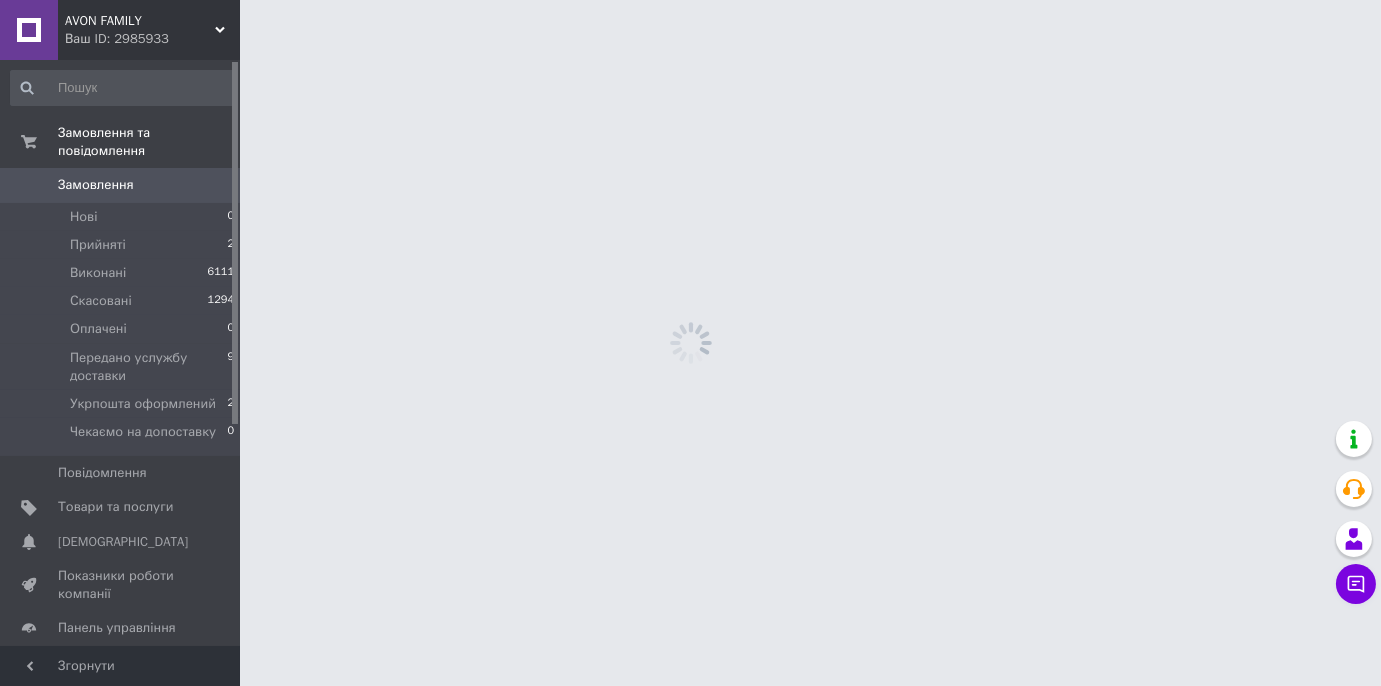 scroll, scrollTop: 0, scrollLeft: 0, axis: both 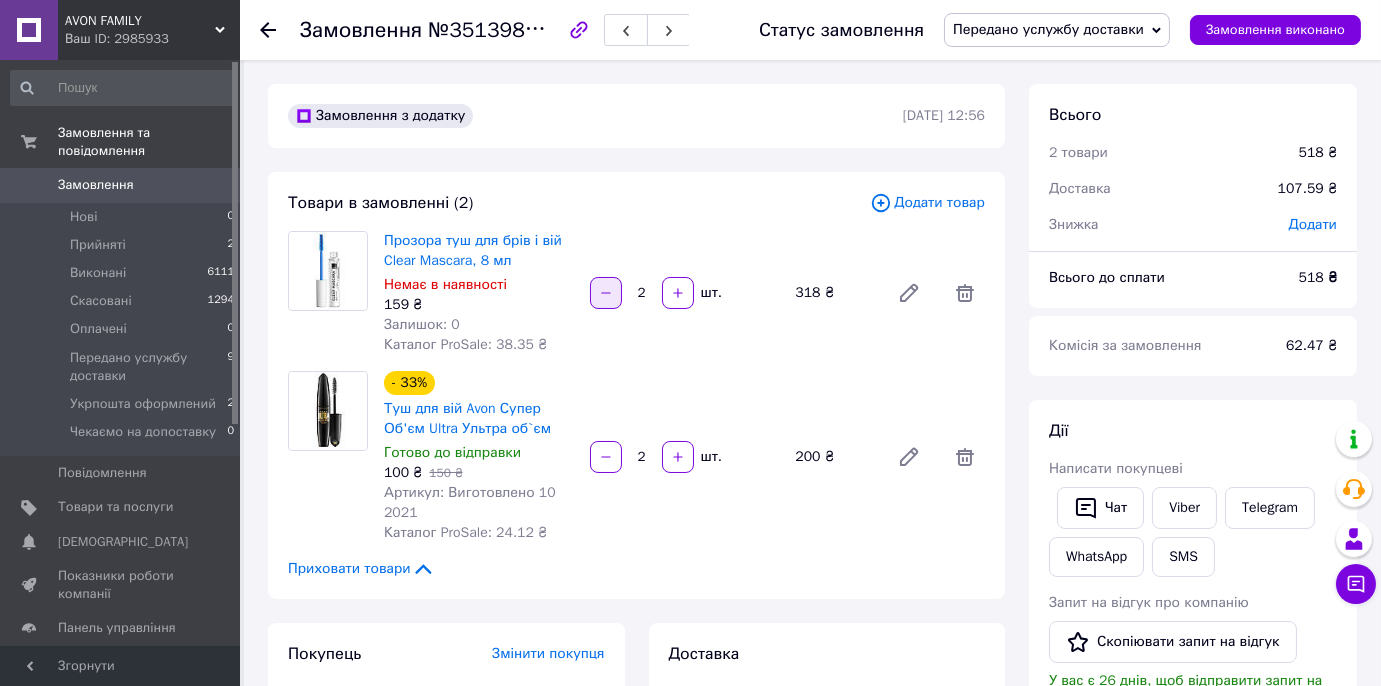 click 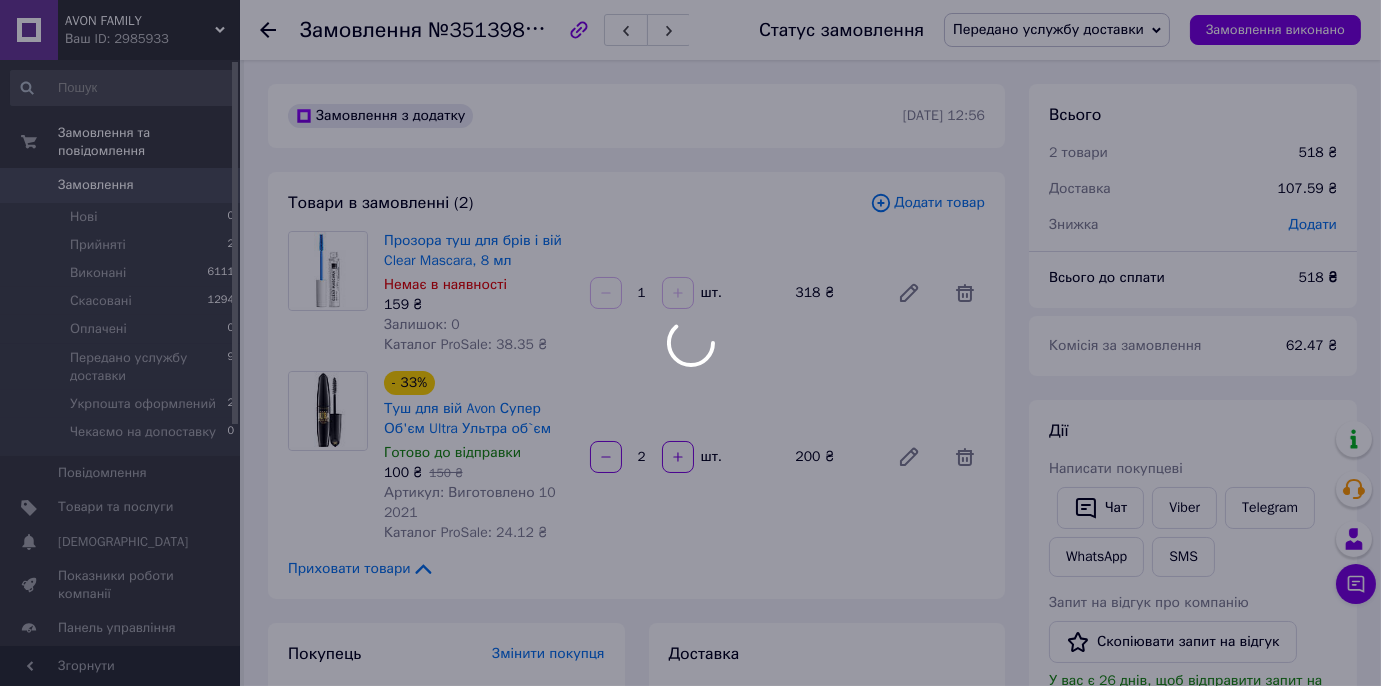 type on "2" 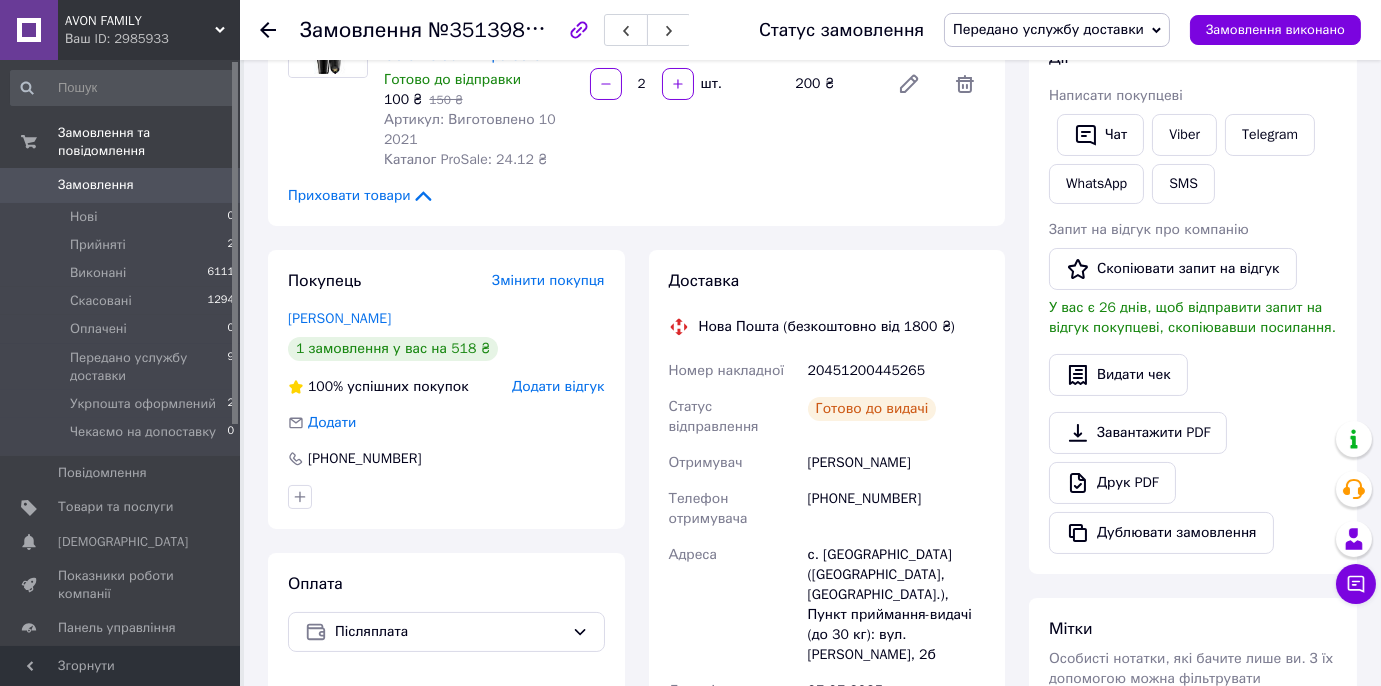 scroll, scrollTop: 454, scrollLeft: 0, axis: vertical 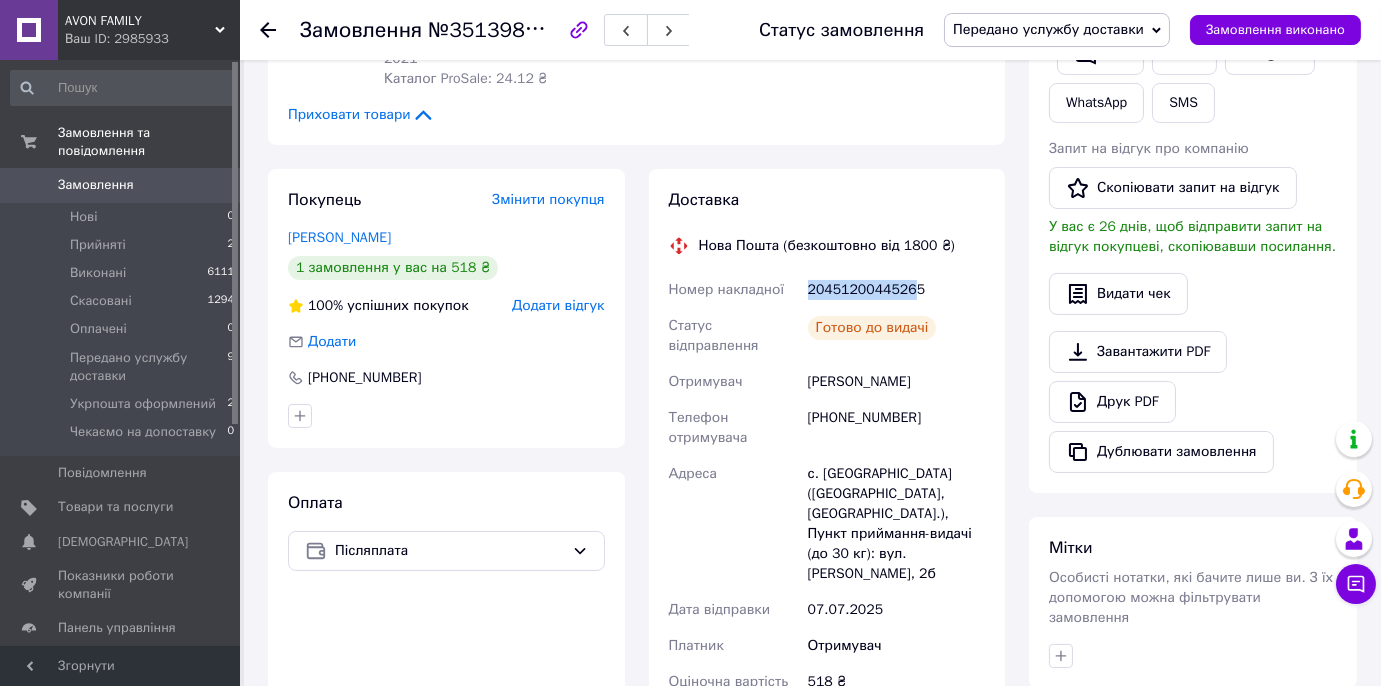 drag, startPoint x: 909, startPoint y: 292, endPoint x: 807, endPoint y: 293, distance: 102.0049 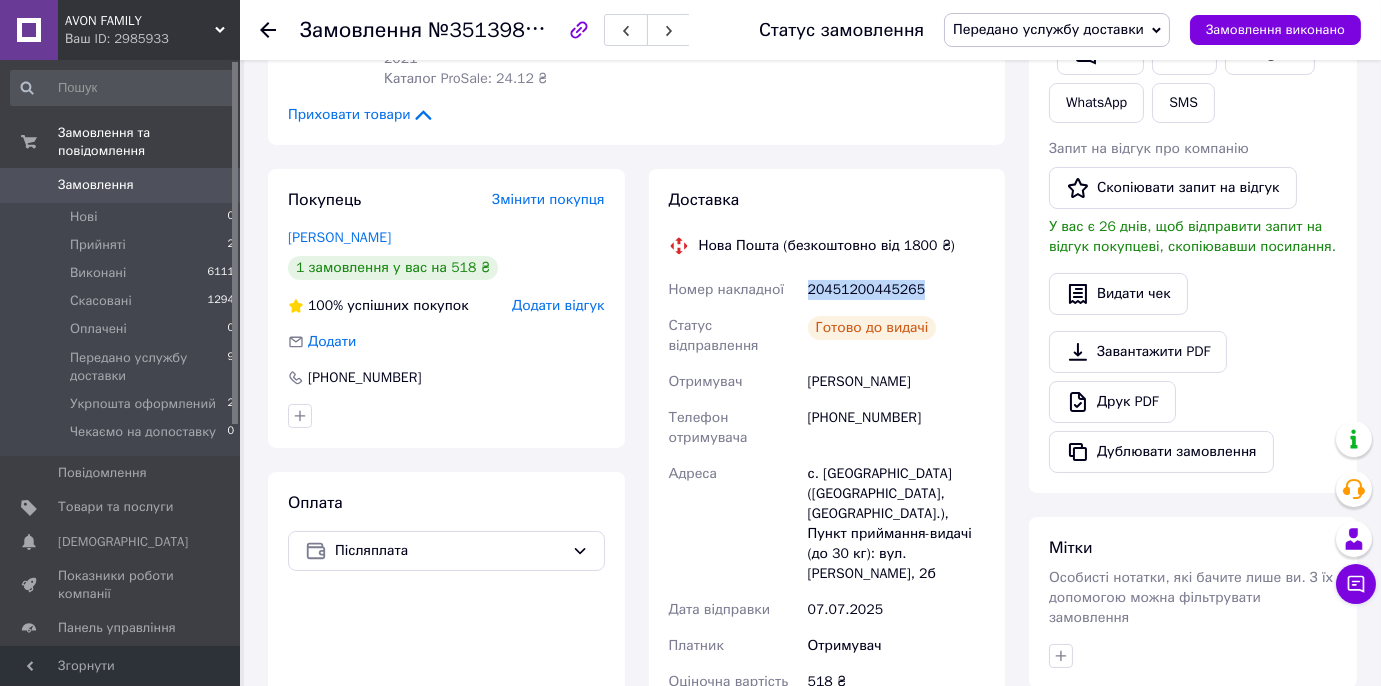 drag, startPoint x: 808, startPoint y: 293, endPoint x: 921, endPoint y: 275, distance: 114.424644 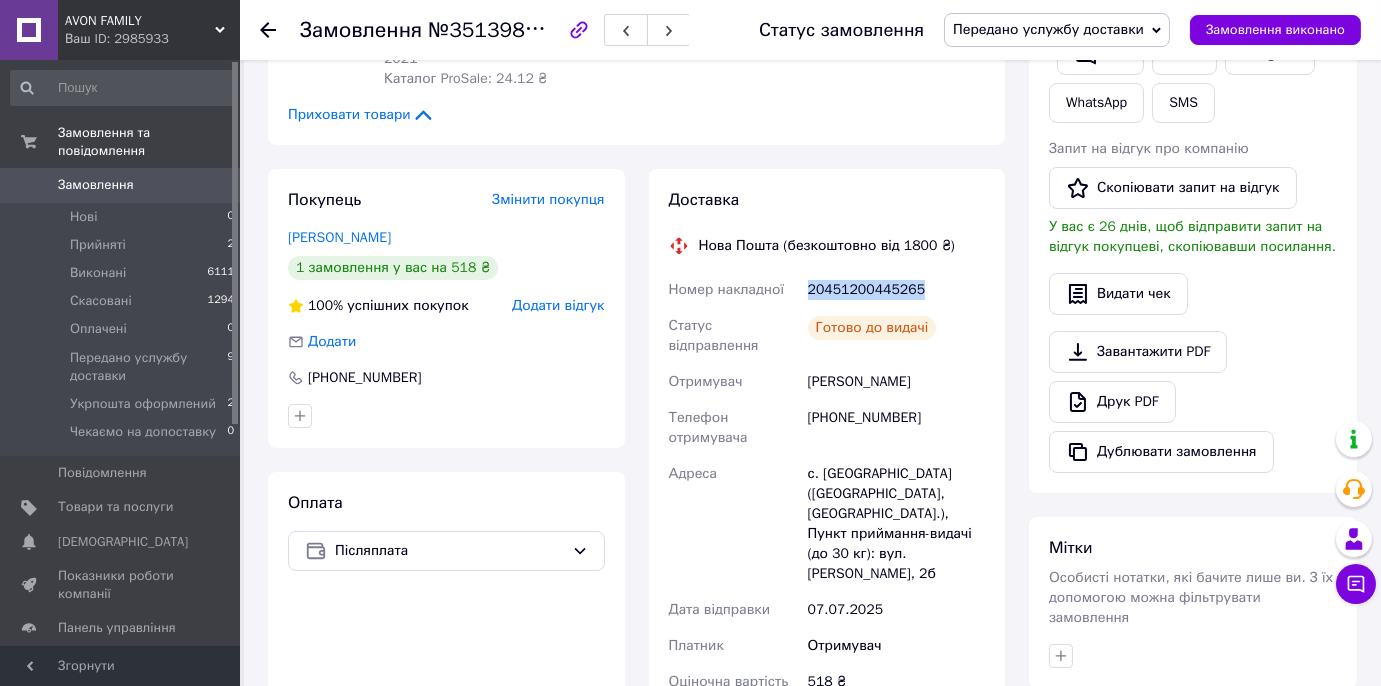 copy on "20451200445265" 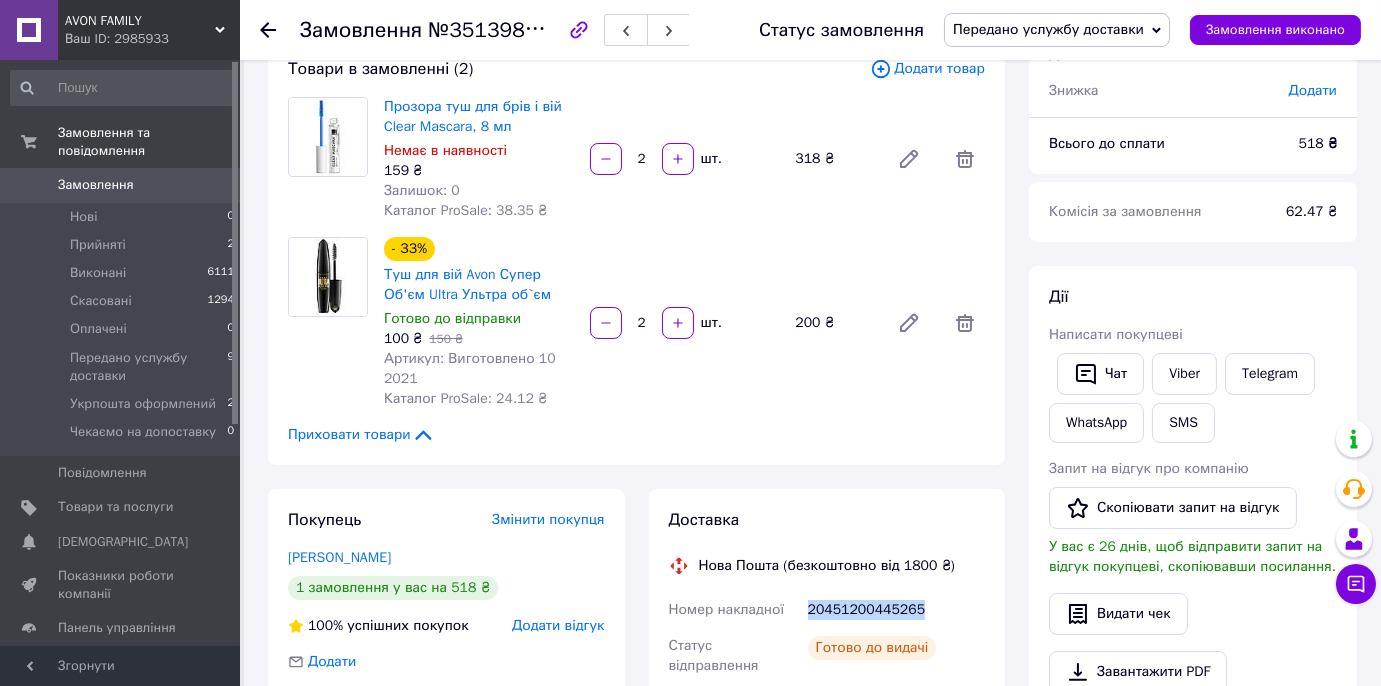 scroll, scrollTop: 133, scrollLeft: 0, axis: vertical 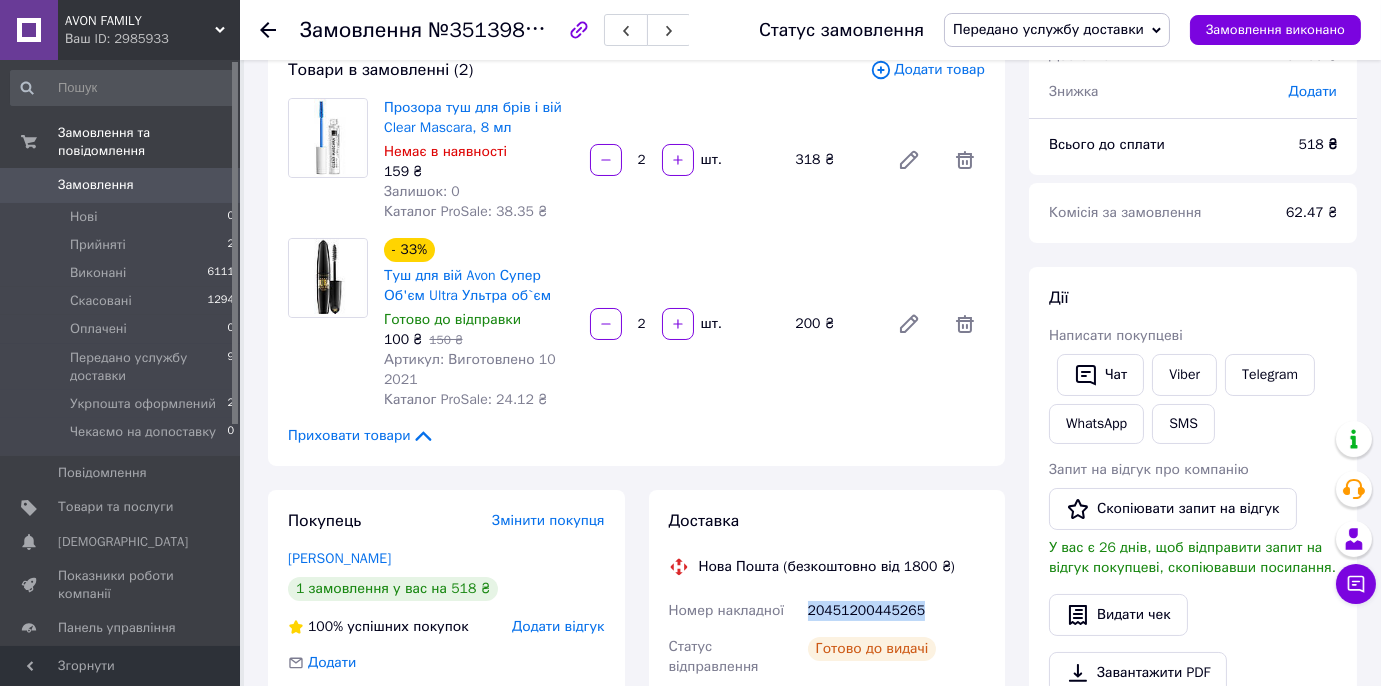 click on "Передано услужбу доставки" at bounding box center (1048, 29) 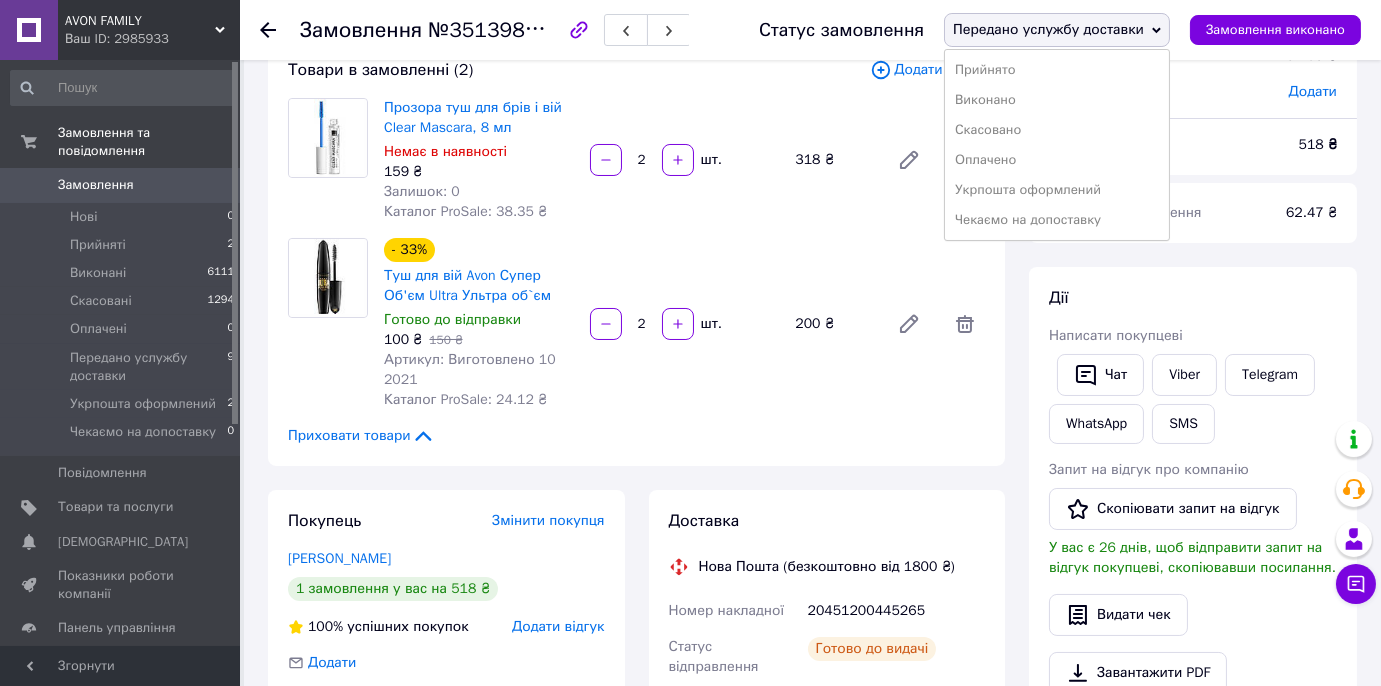 click on "Прийнято" at bounding box center (1057, 70) 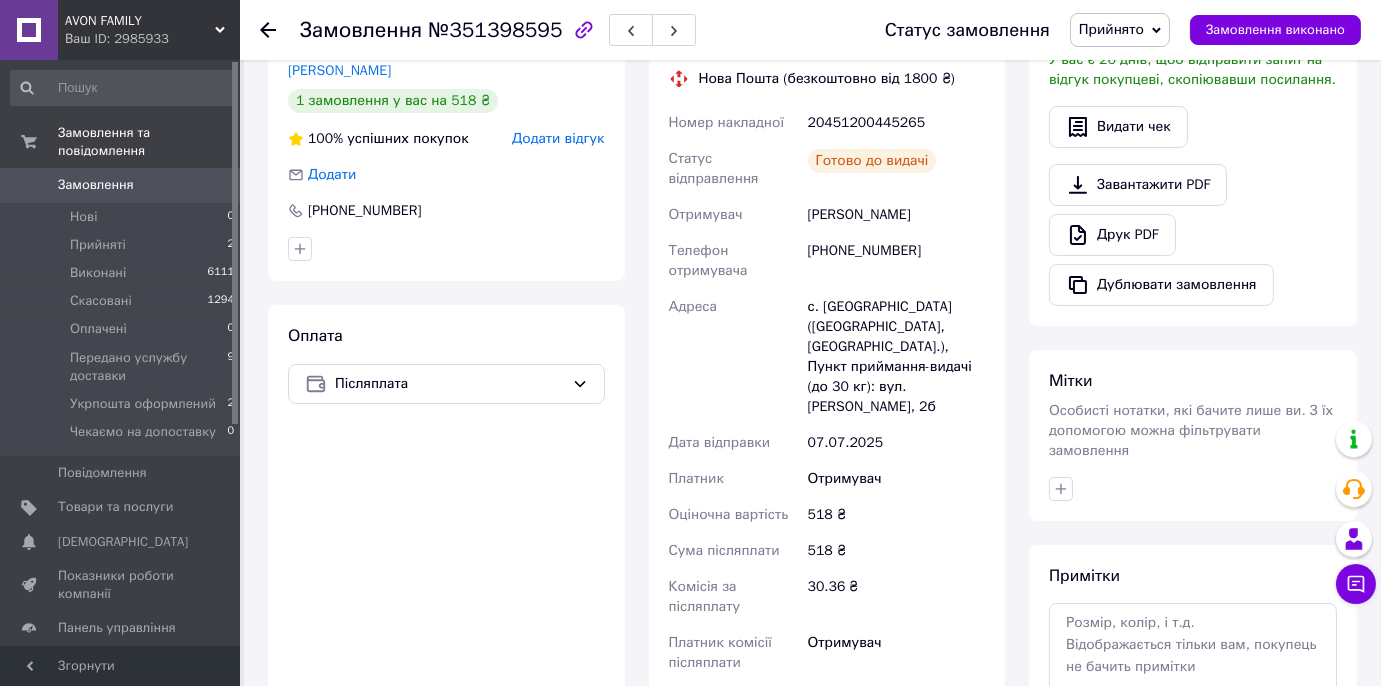 scroll, scrollTop: 497, scrollLeft: 0, axis: vertical 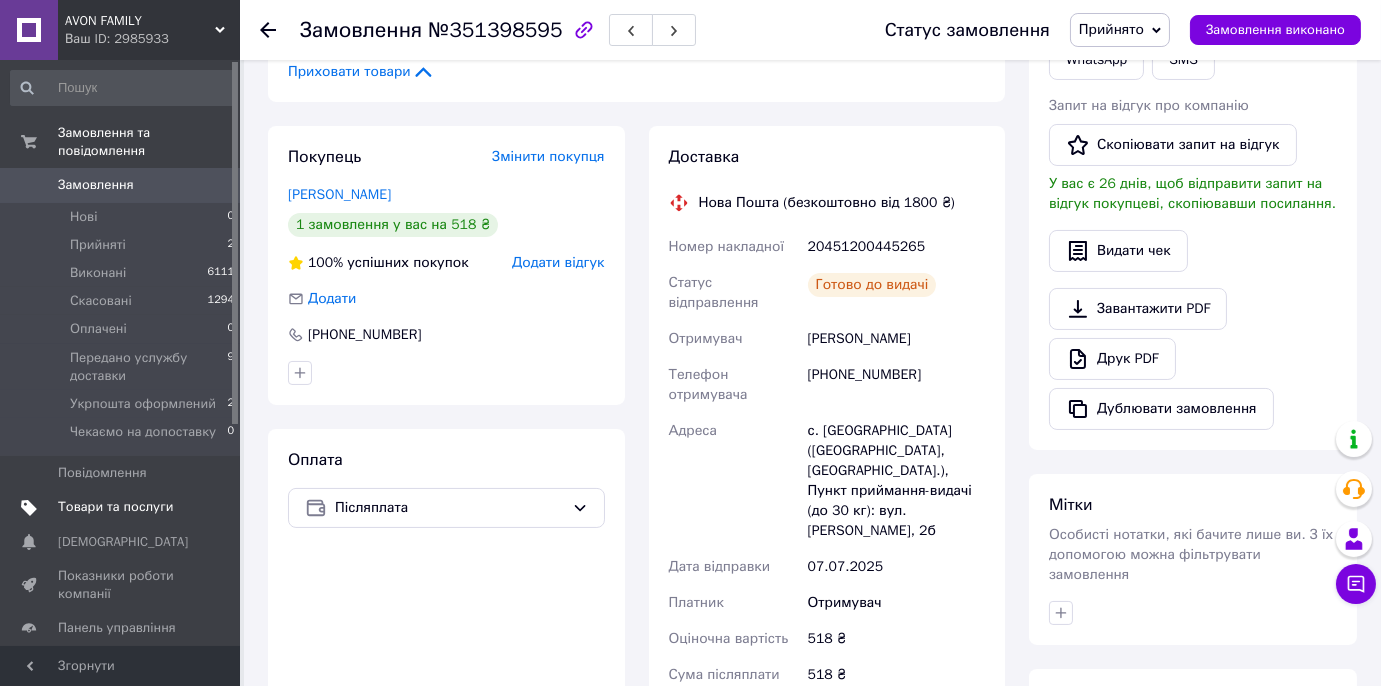click on "Товари та послуги" at bounding box center [115, 507] 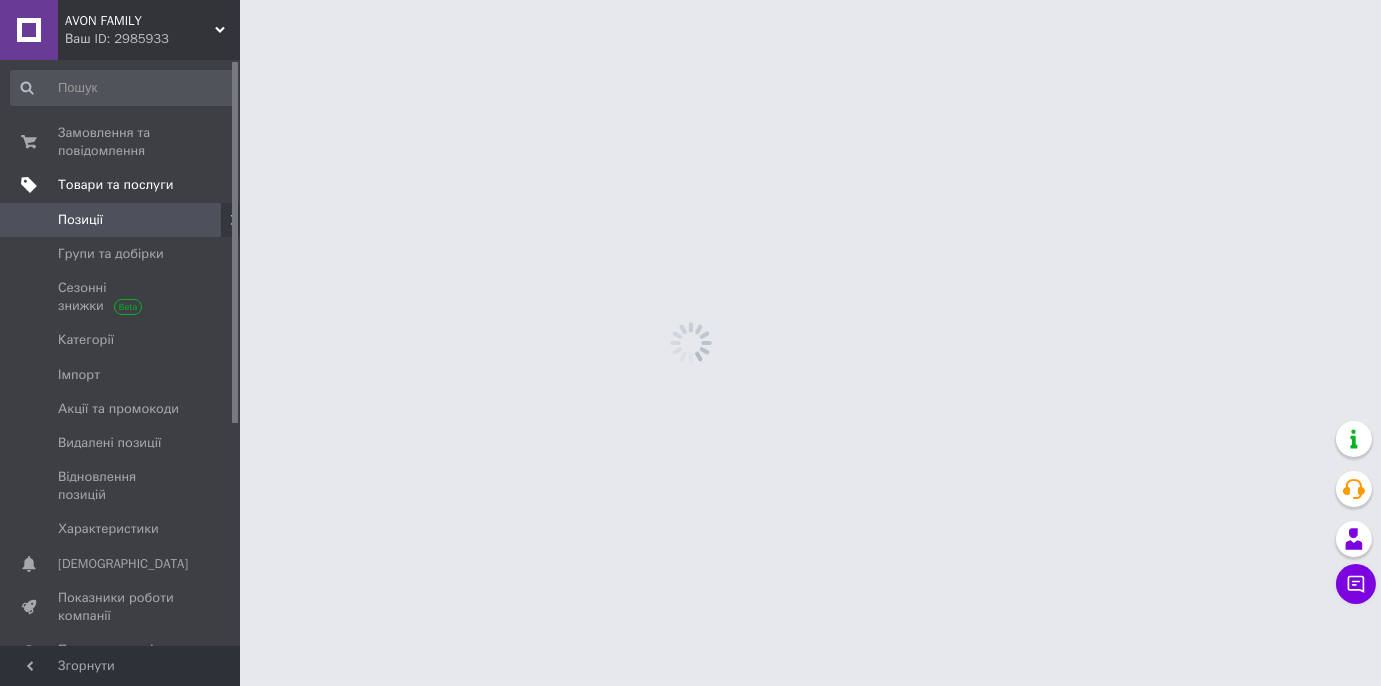 scroll, scrollTop: 0, scrollLeft: 0, axis: both 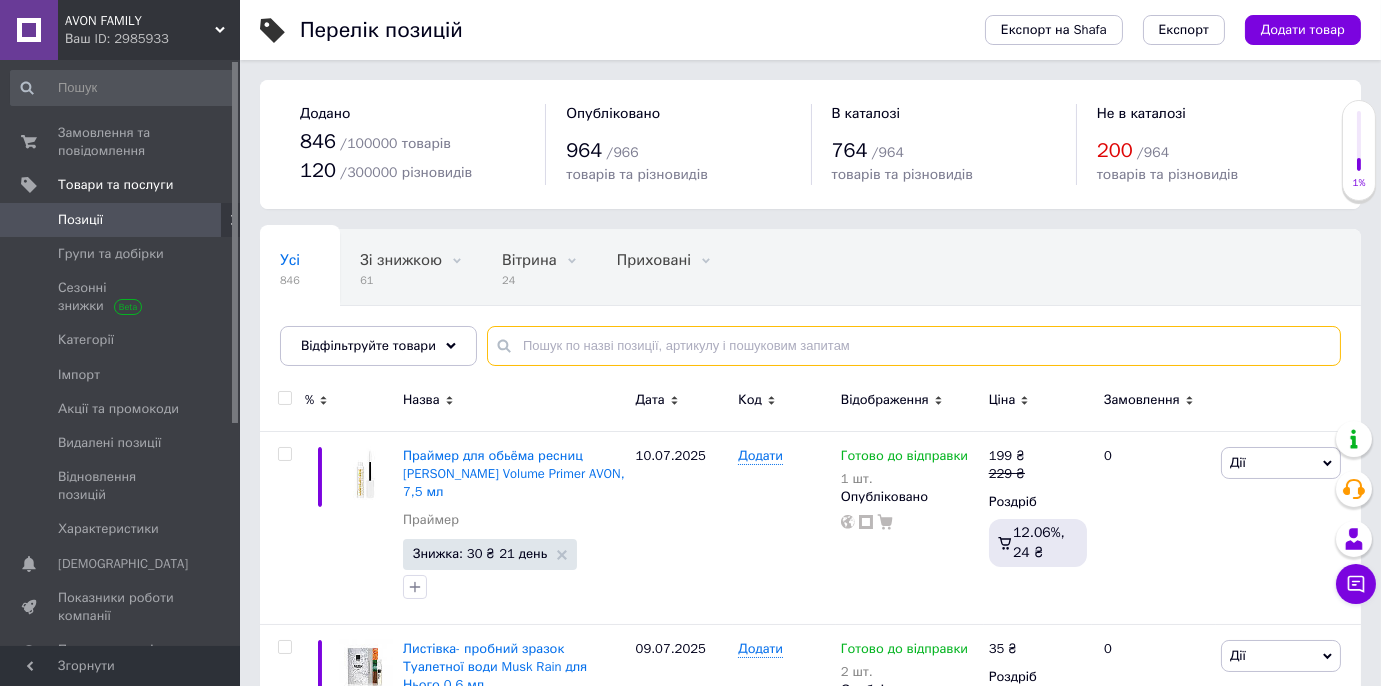 click at bounding box center [914, 346] 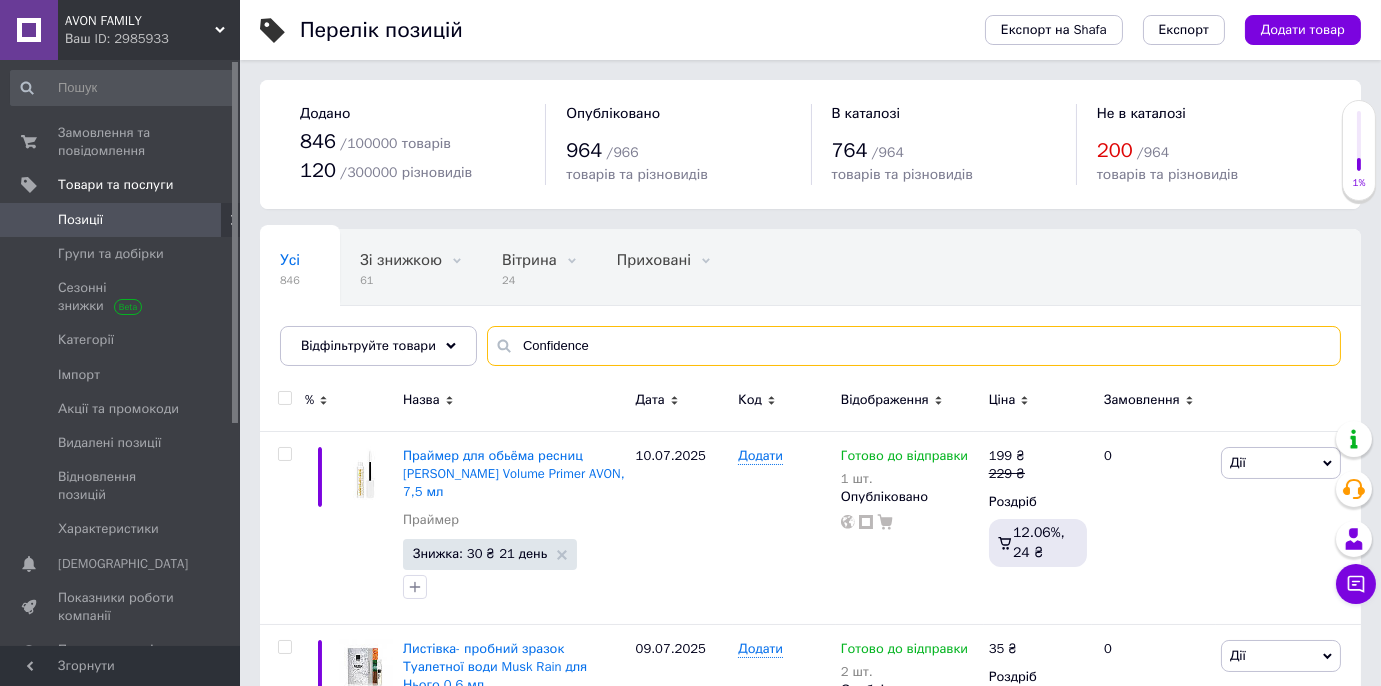 type on "Confidence" 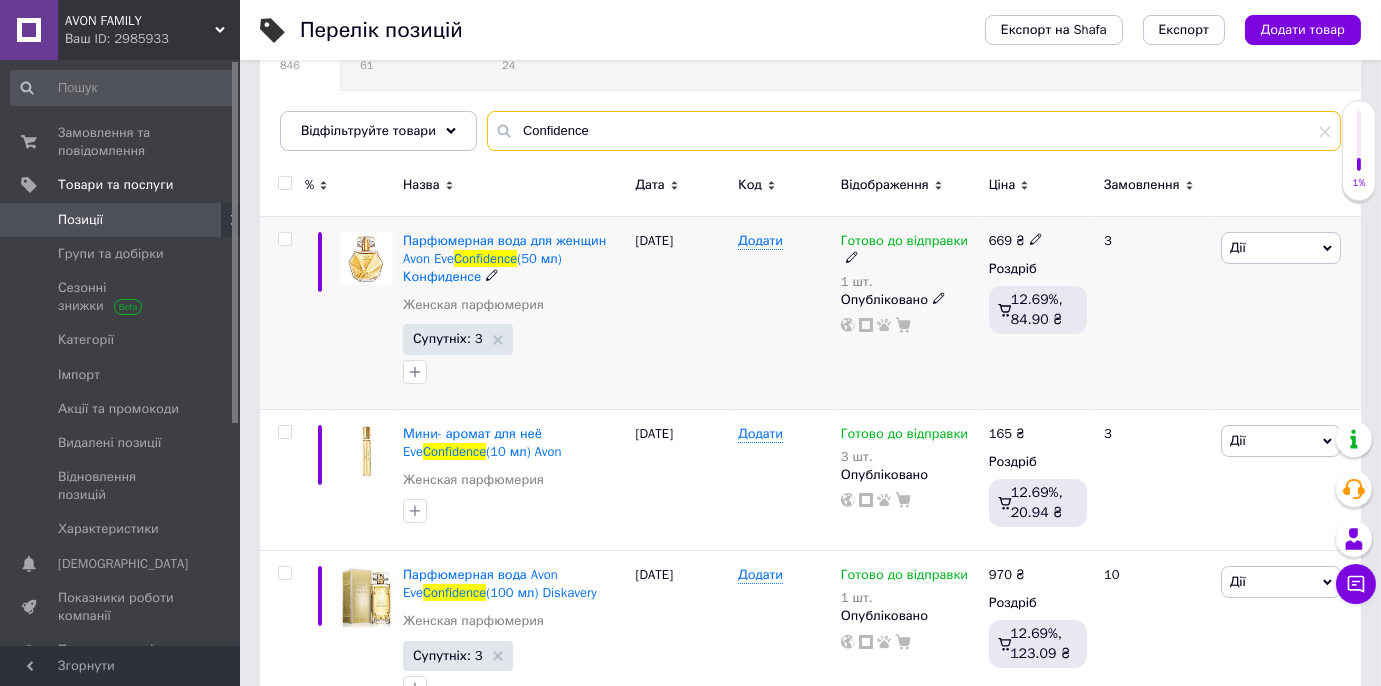 scroll, scrollTop: 272, scrollLeft: 0, axis: vertical 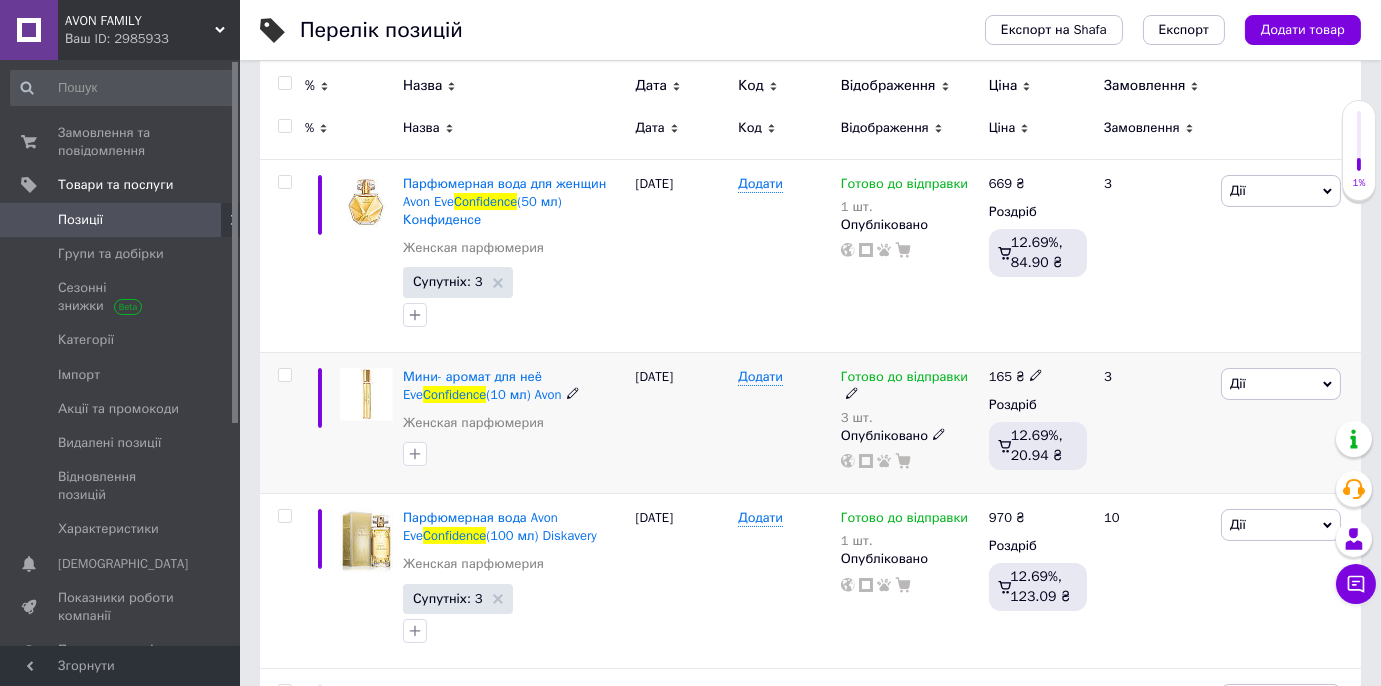 click 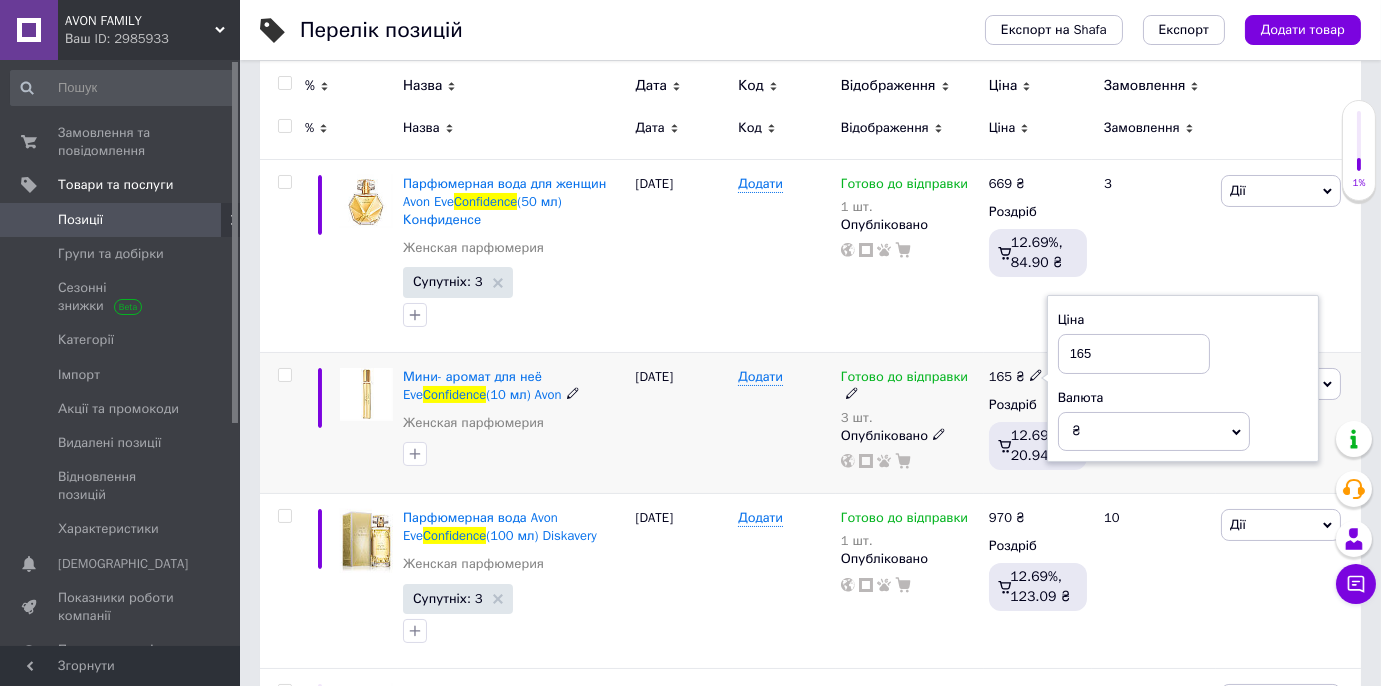 drag, startPoint x: 1078, startPoint y: 349, endPoint x: 1098, endPoint y: 349, distance: 20 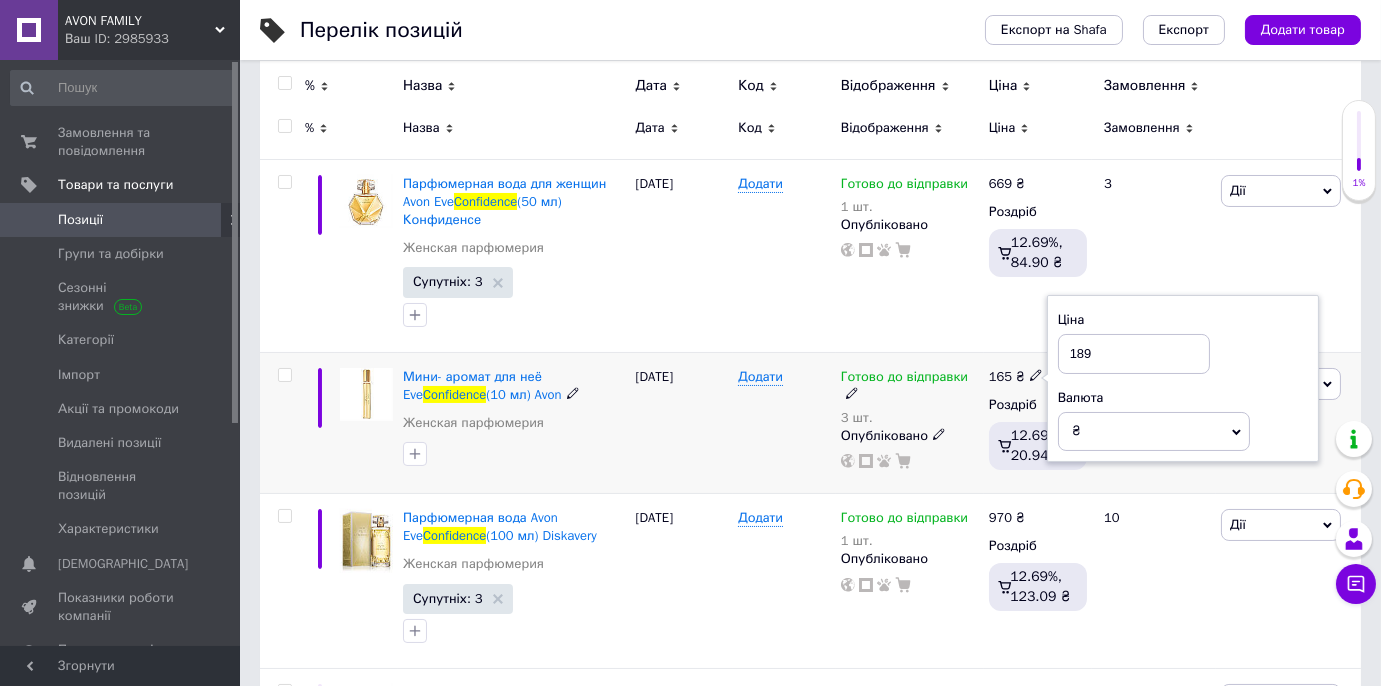 type on "189" 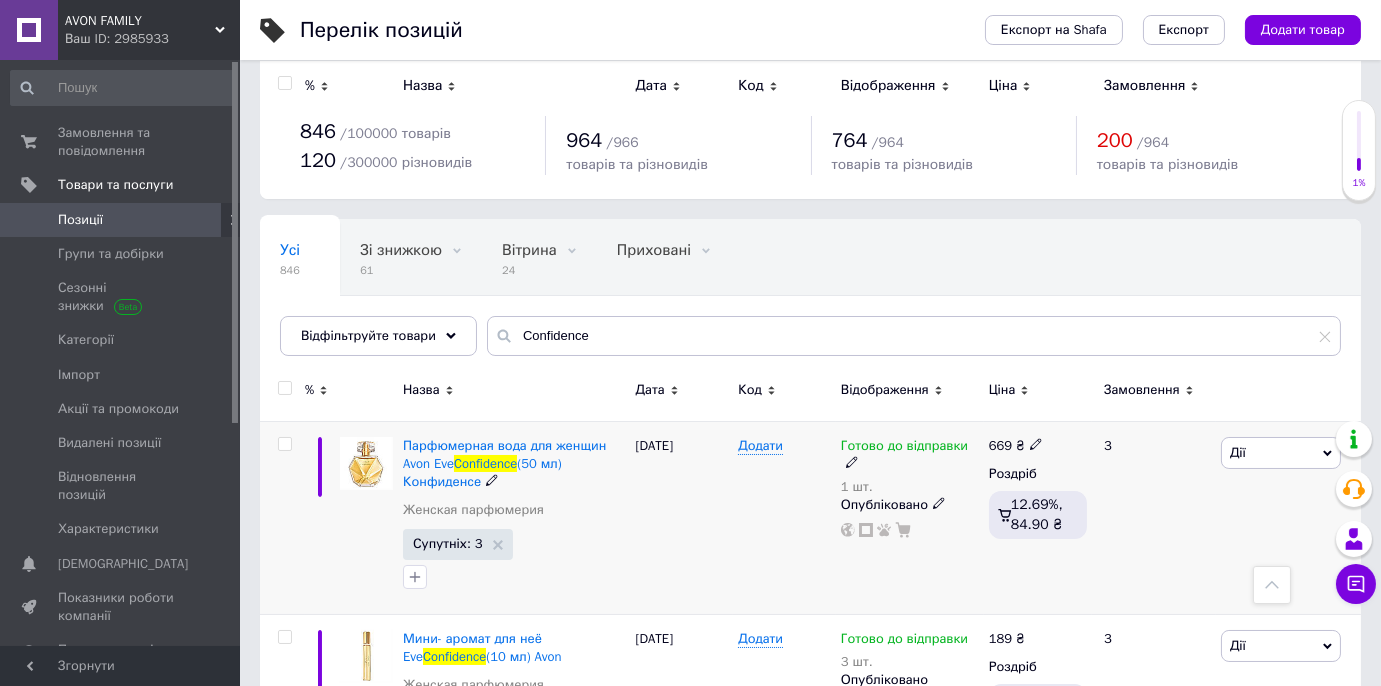 scroll, scrollTop: 0, scrollLeft: 0, axis: both 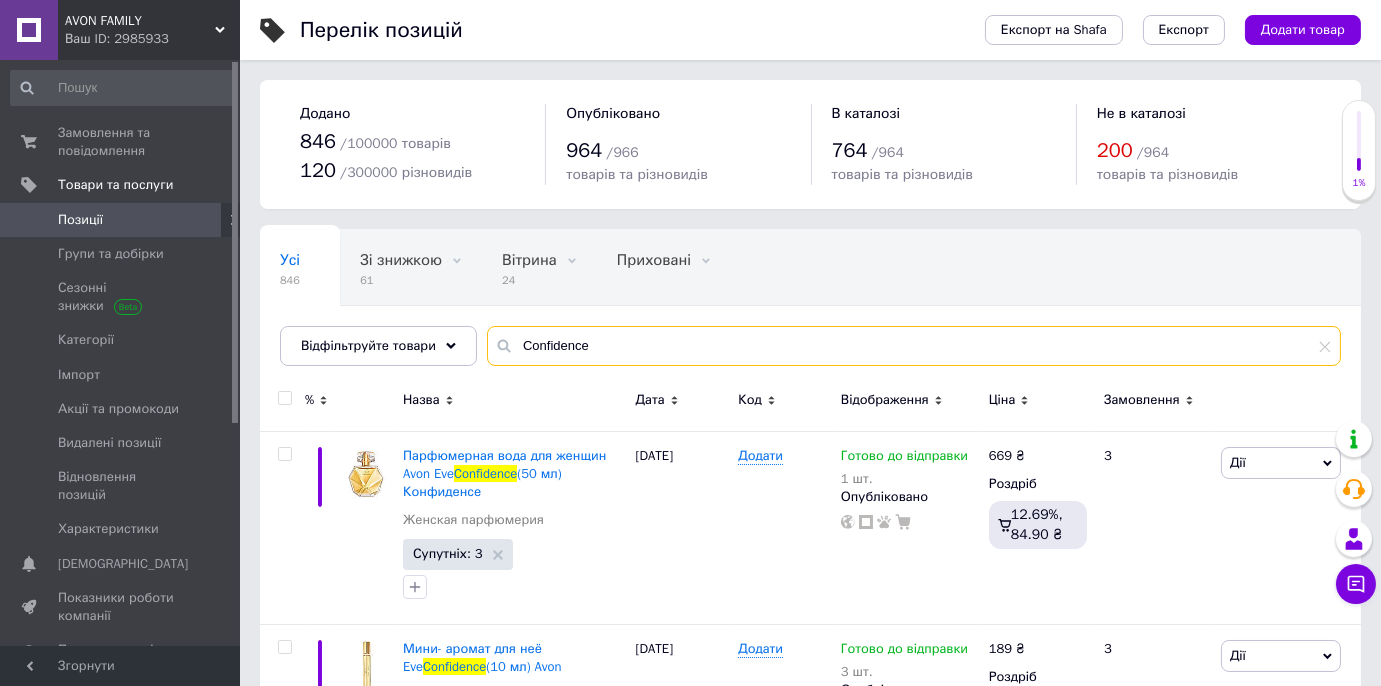 drag, startPoint x: 597, startPoint y: 347, endPoint x: 479, endPoint y: 353, distance: 118.15244 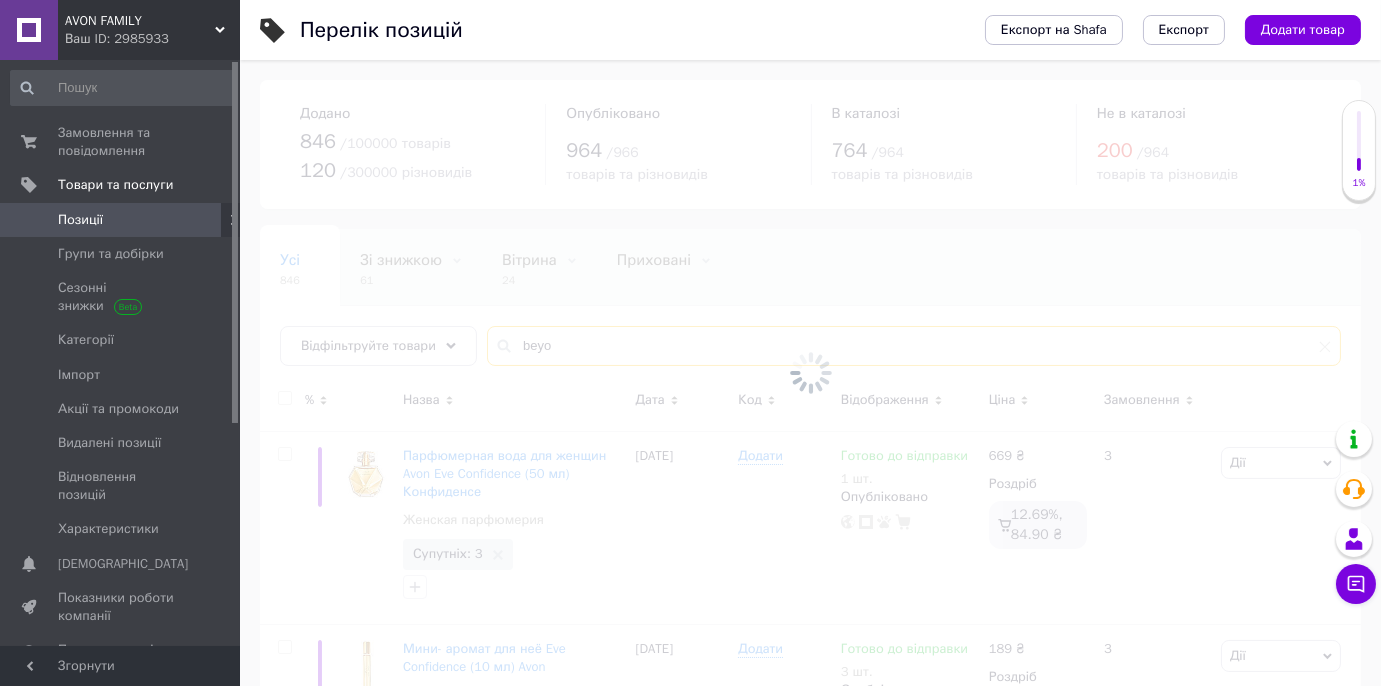 type on "beyo" 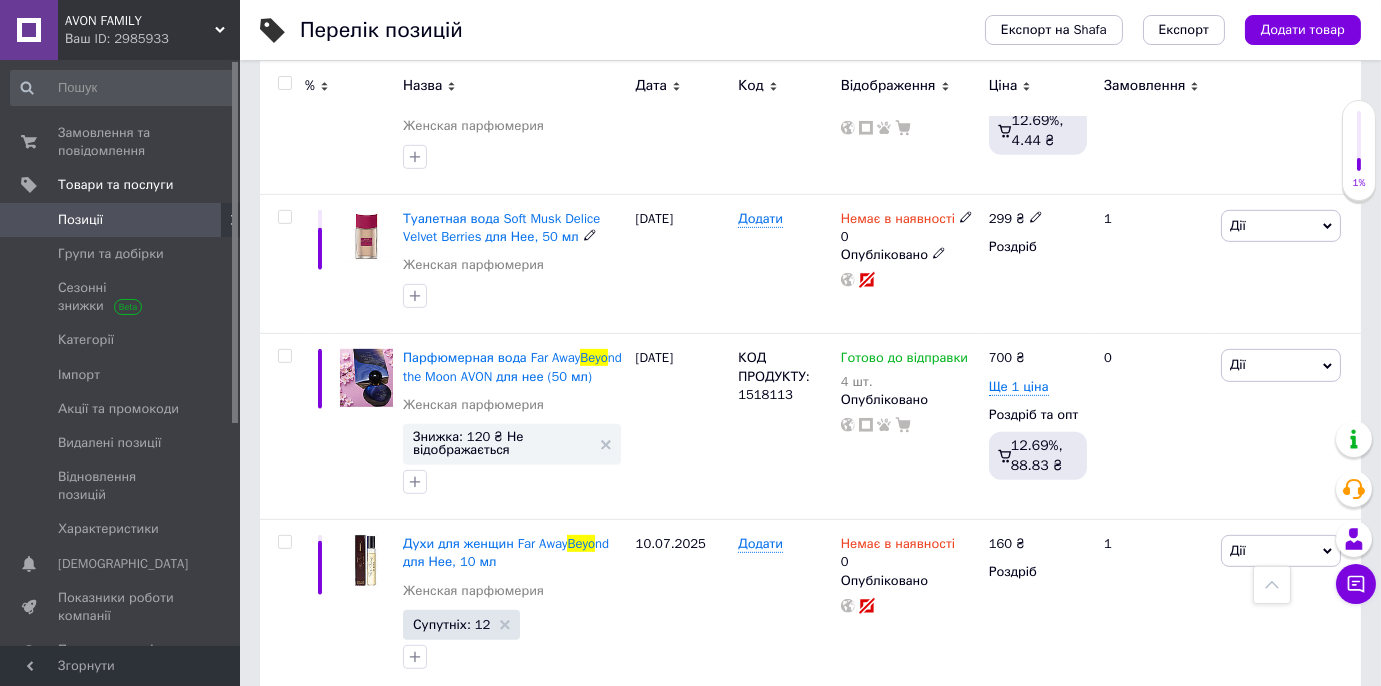 scroll, scrollTop: 2026, scrollLeft: 0, axis: vertical 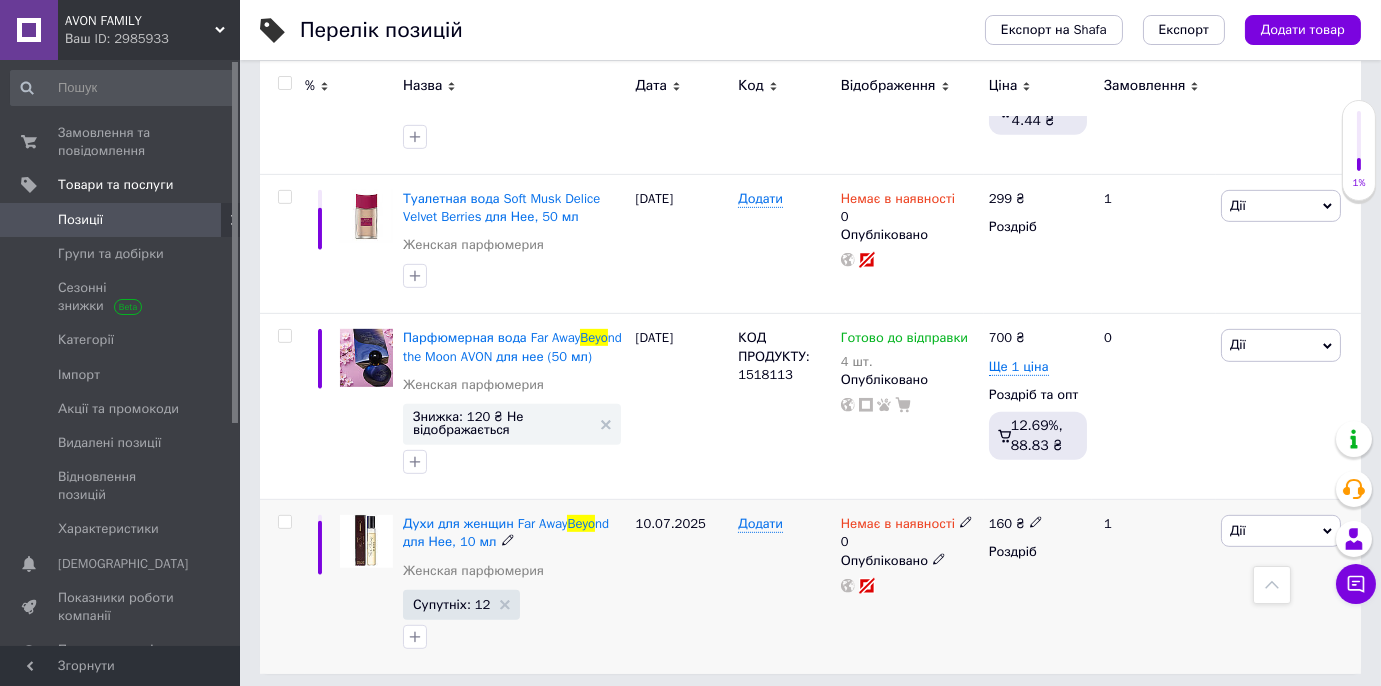click 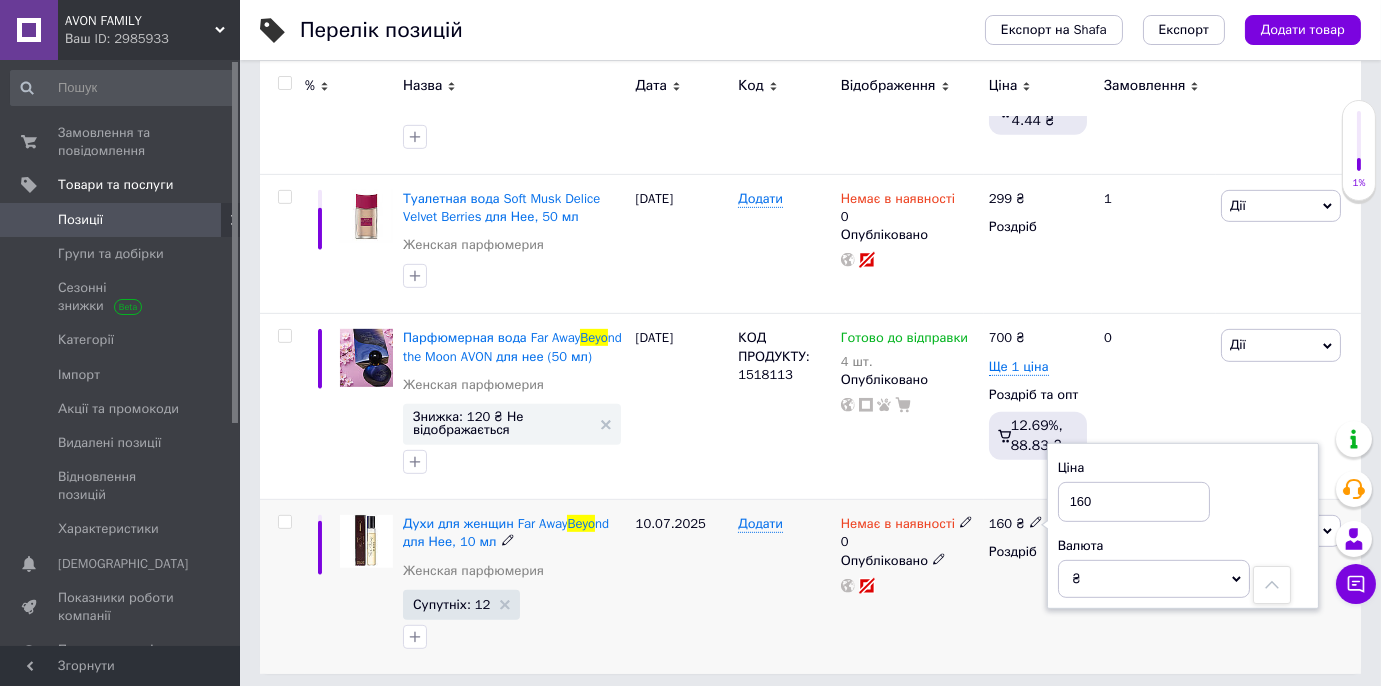 drag, startPoint x: 1081, startPoint y: 494, endPoint x: 1057, endPoint y: 483, distance: 26.400757 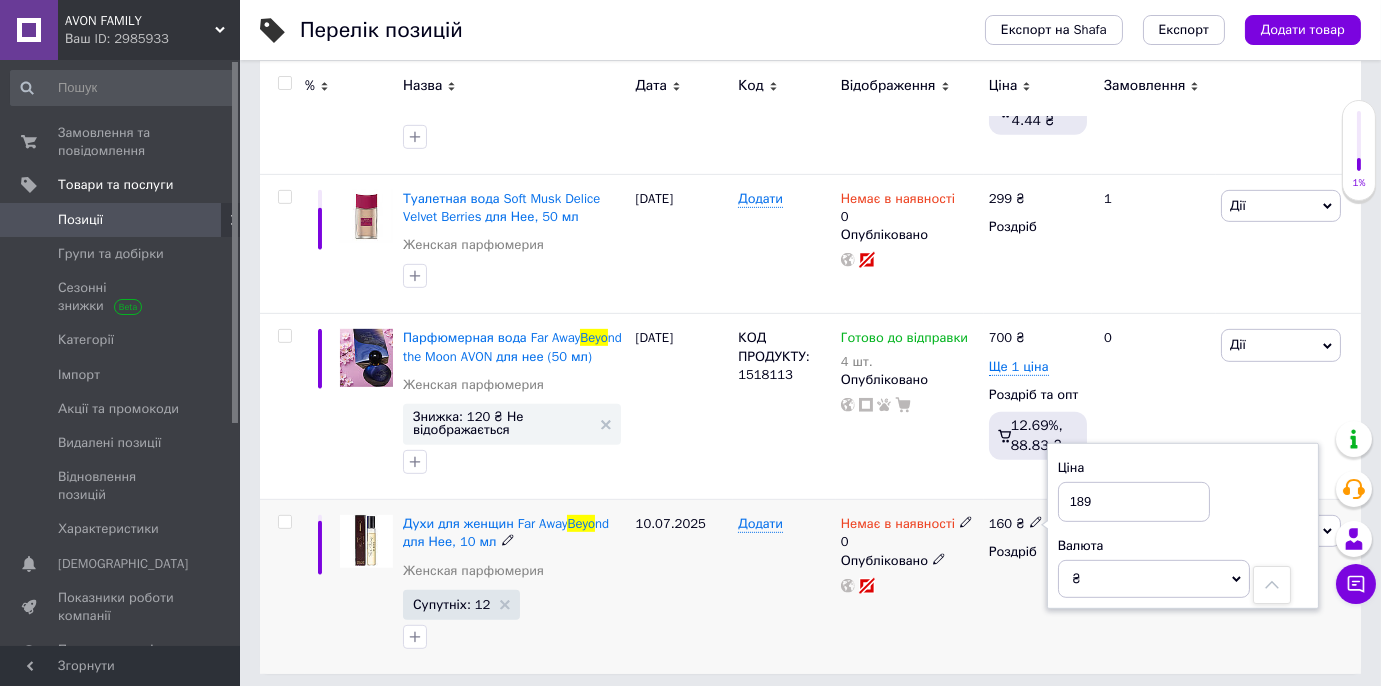 type on "189" 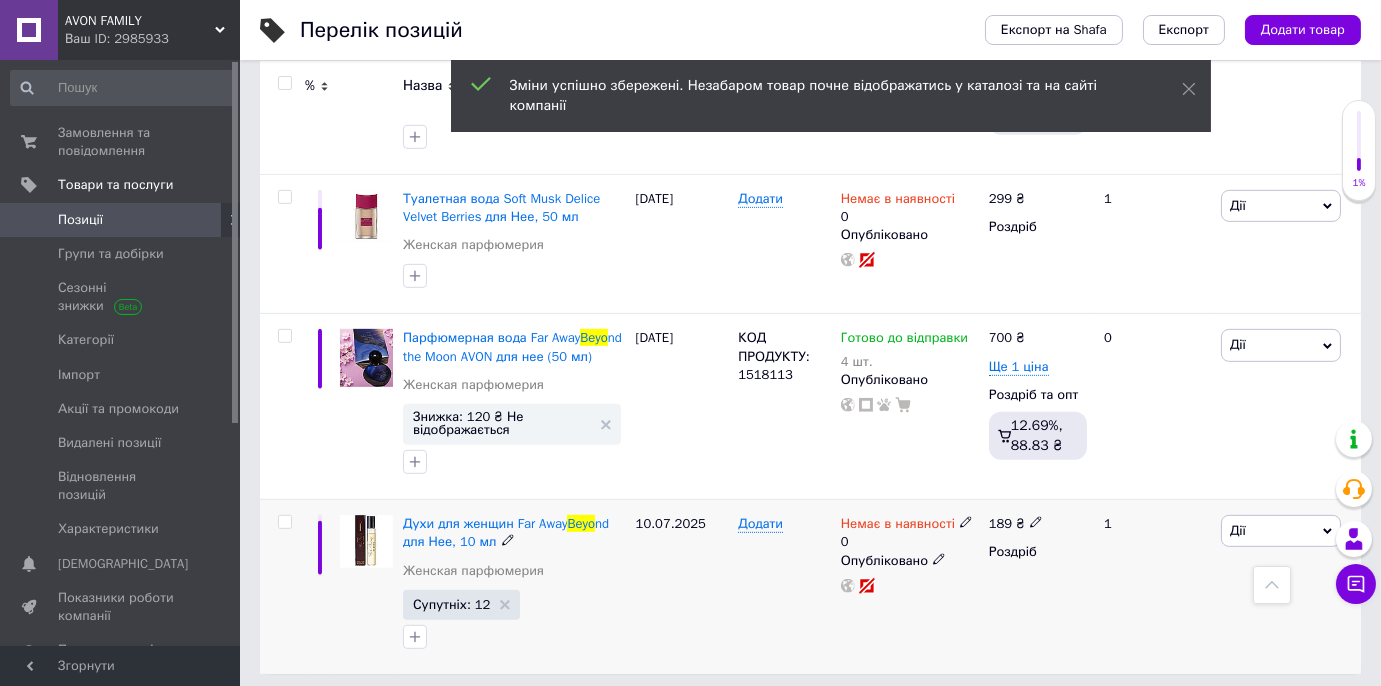 click 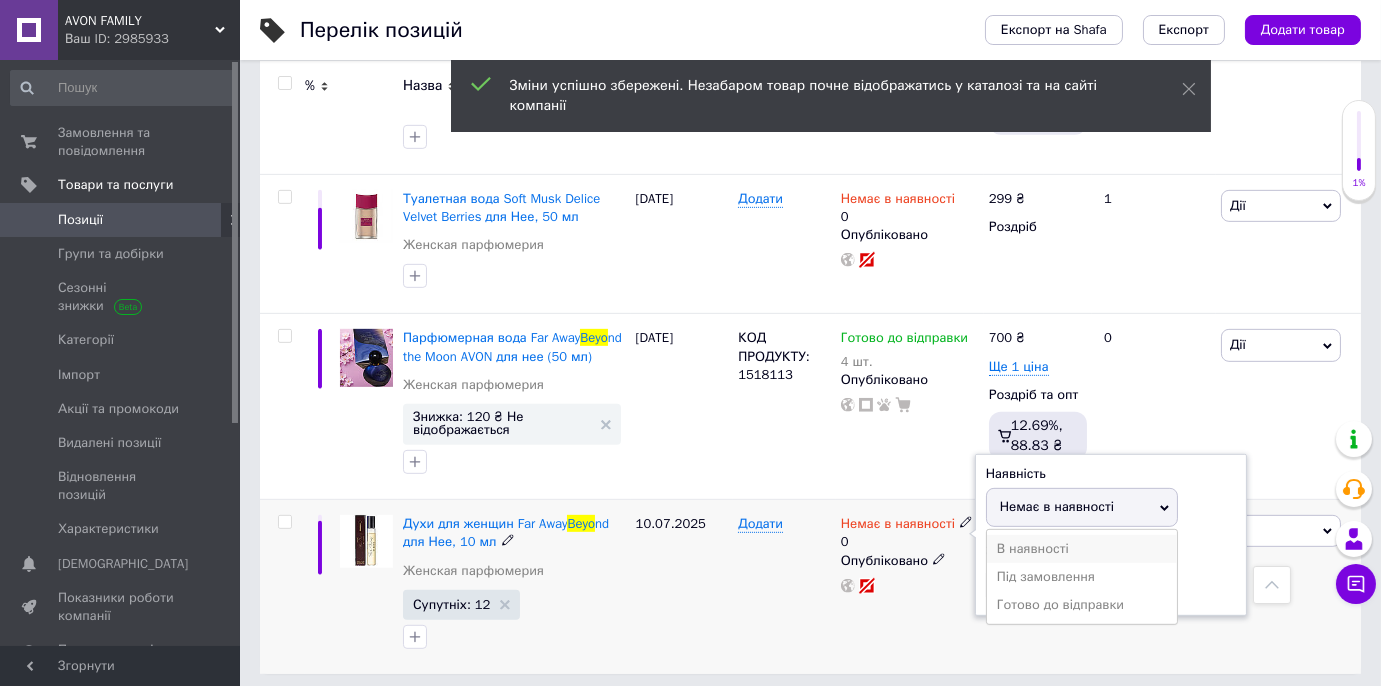 click on "В наявності" at bounding box center (1082, 549) 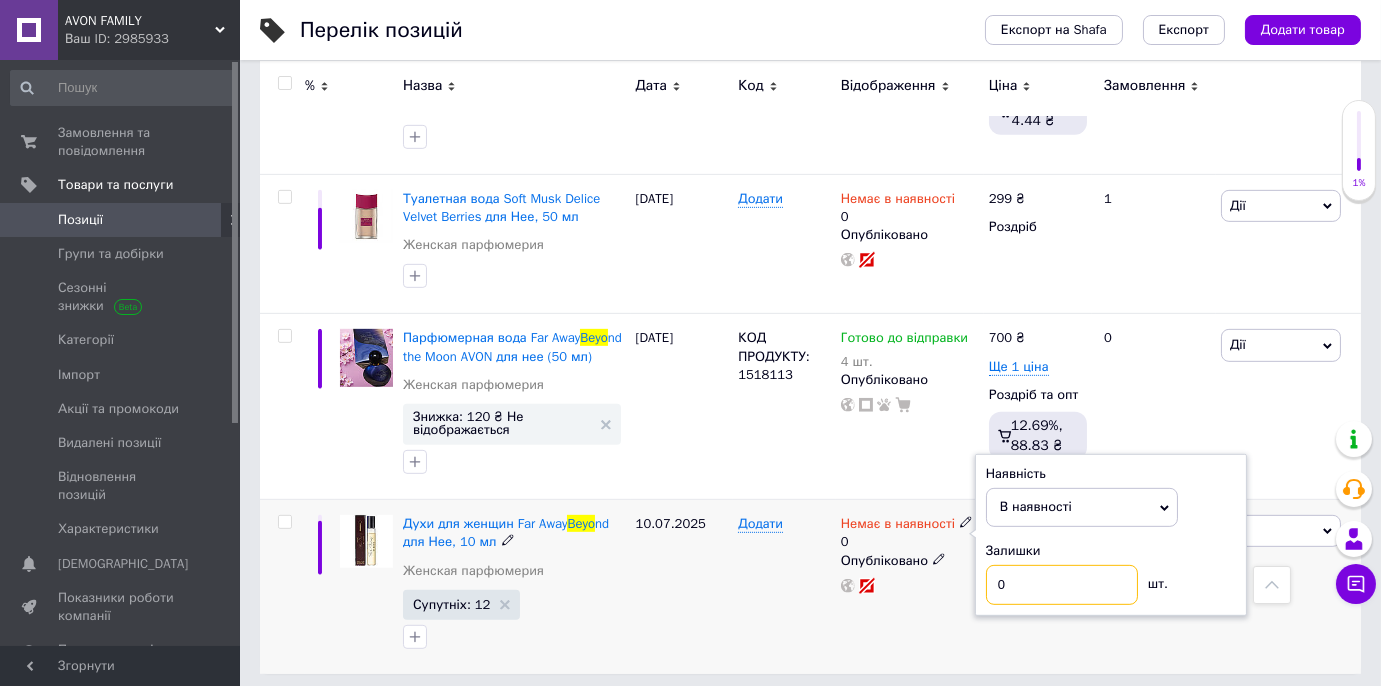 drag, startPoint x: 1015, startPoint y: 578, endPoint x: 981, endPoint y: 565, distance: 36.40055 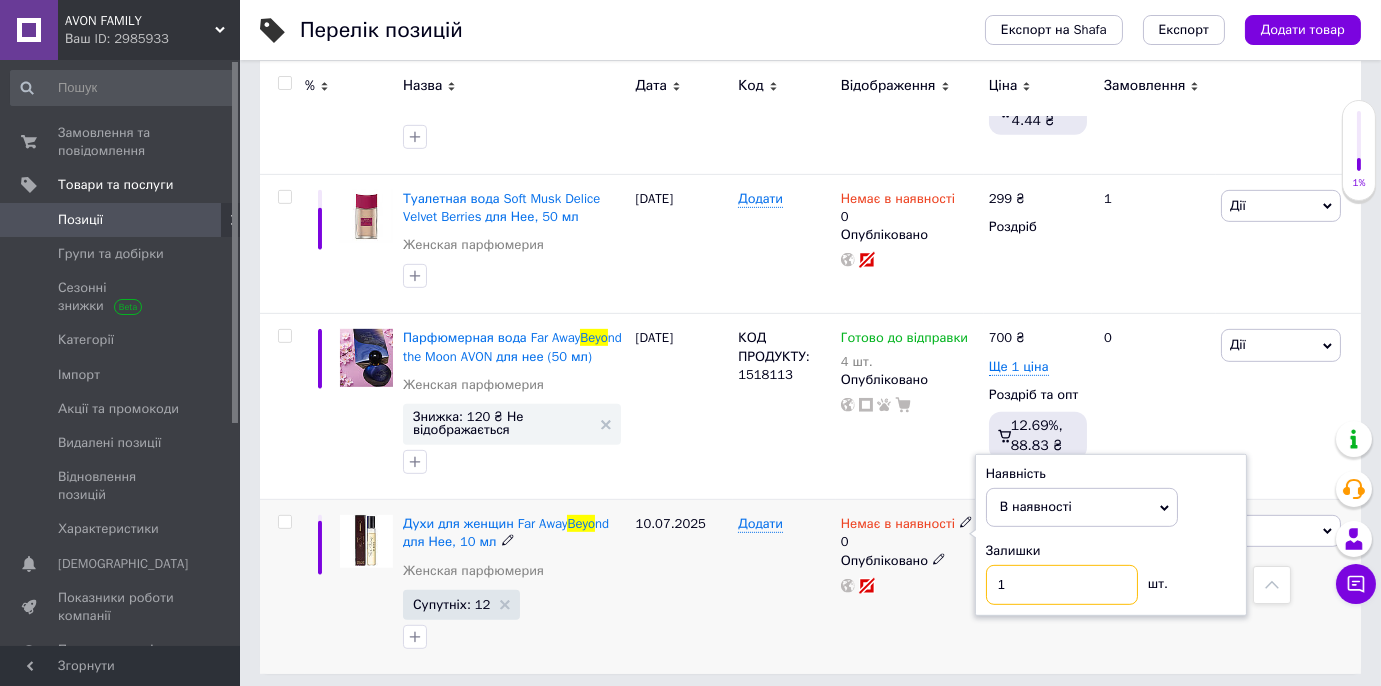 type on "1" 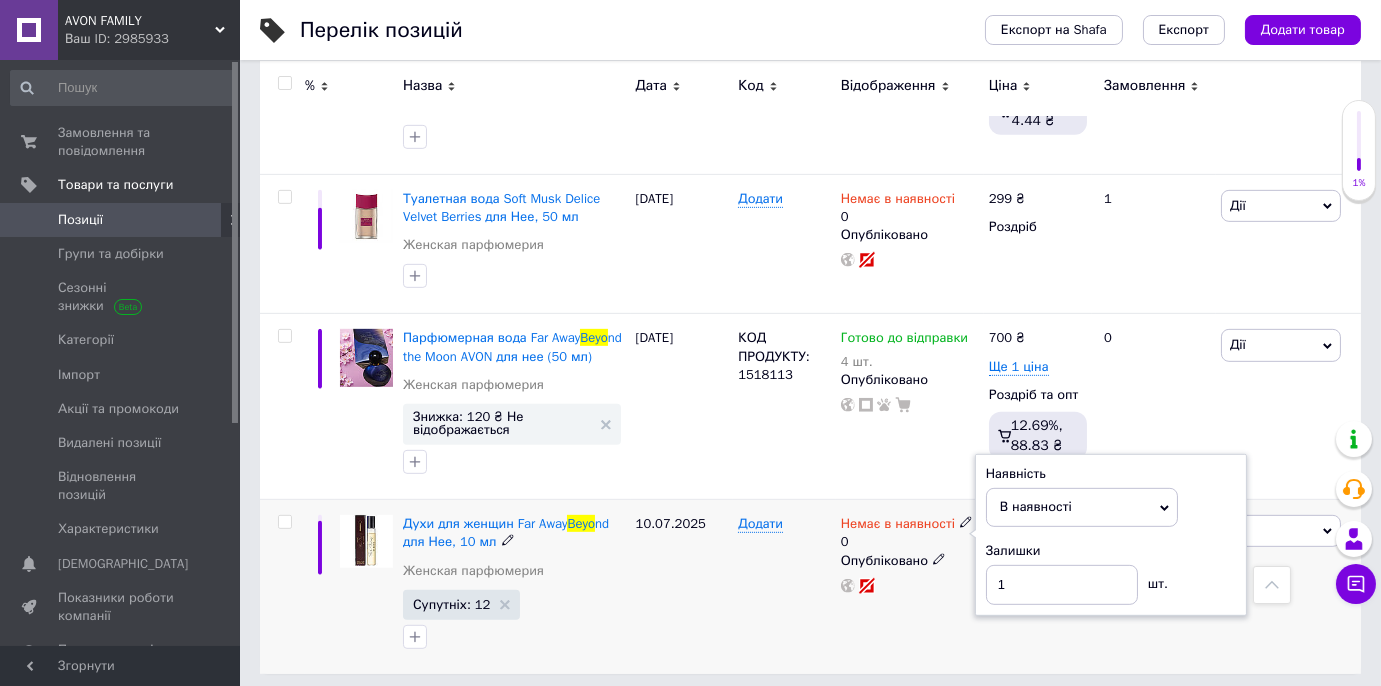 click on "Додати" at bounding box center [784, 587] 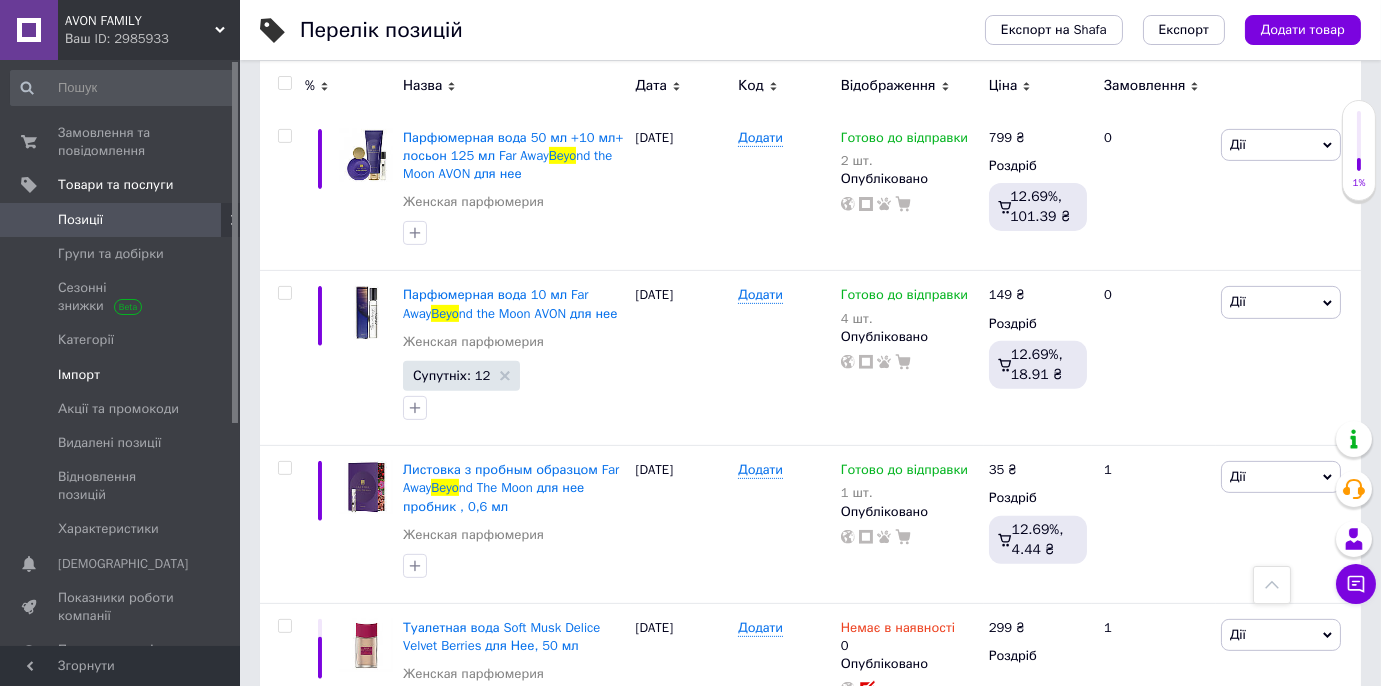 scroll, scrollTop: 1572, scrollLeft: 0, axis: vertical 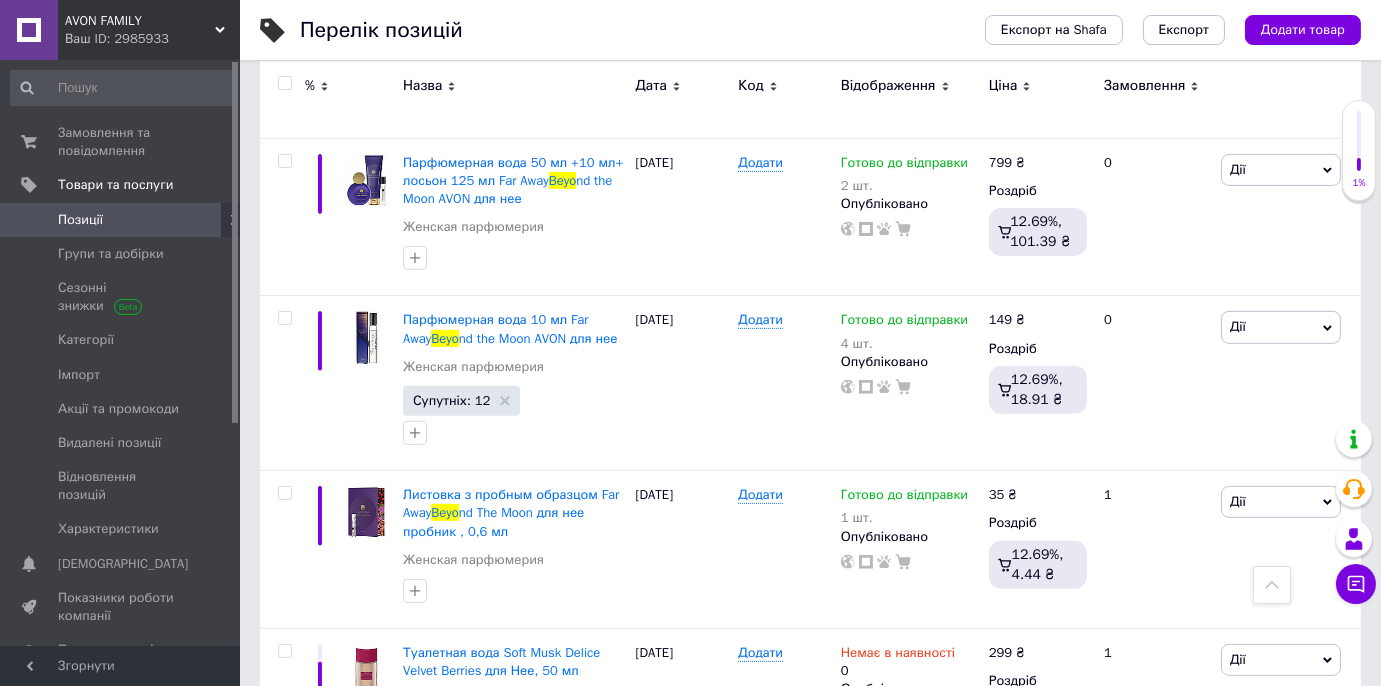 click on "AVON FAMILY" at bounding box center [140, 21] 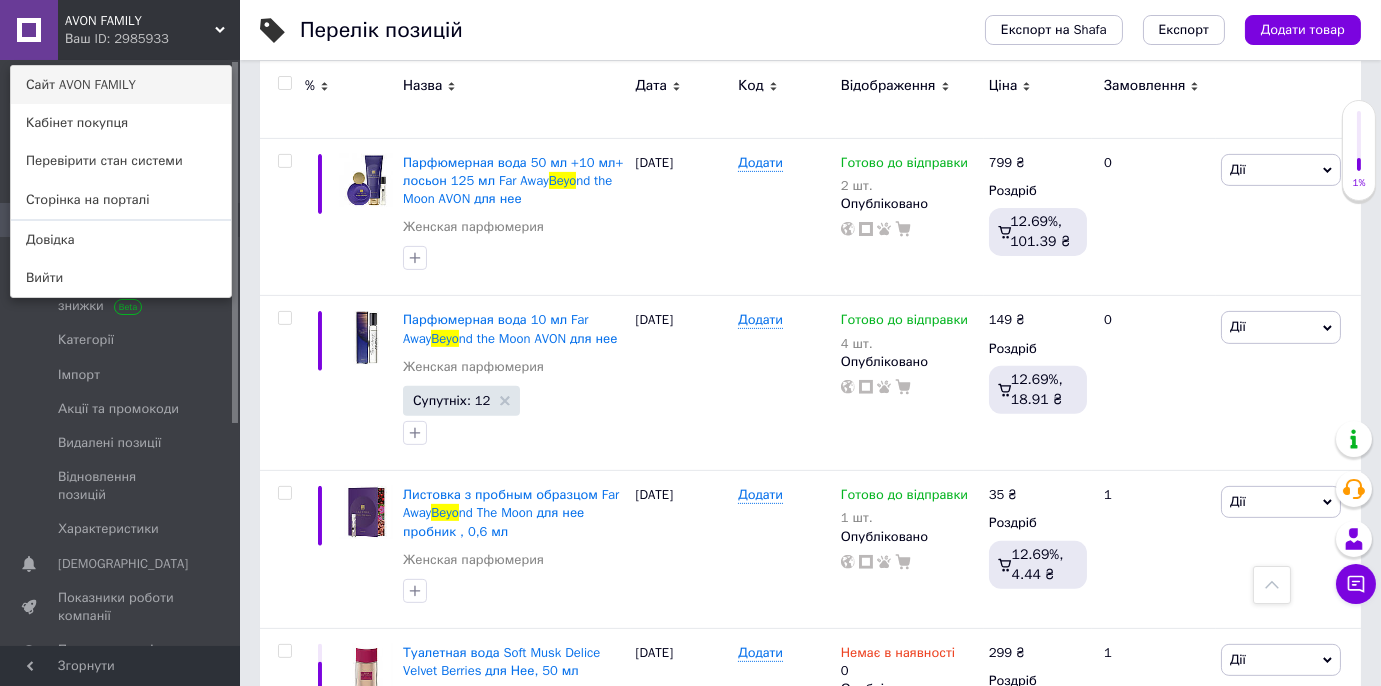click on "Сайт AVON FAMILY" at bounding box center (121, 85) 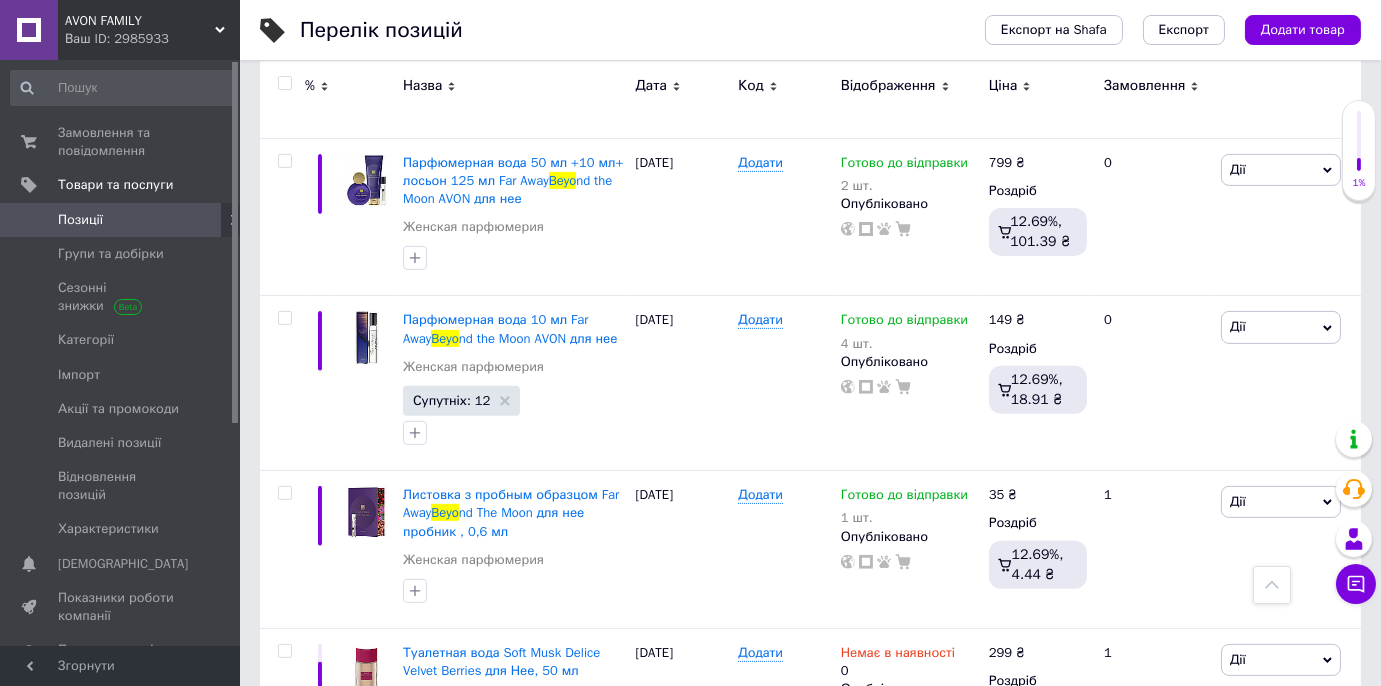 click on "Позиції" at bounding box center [80, 220] 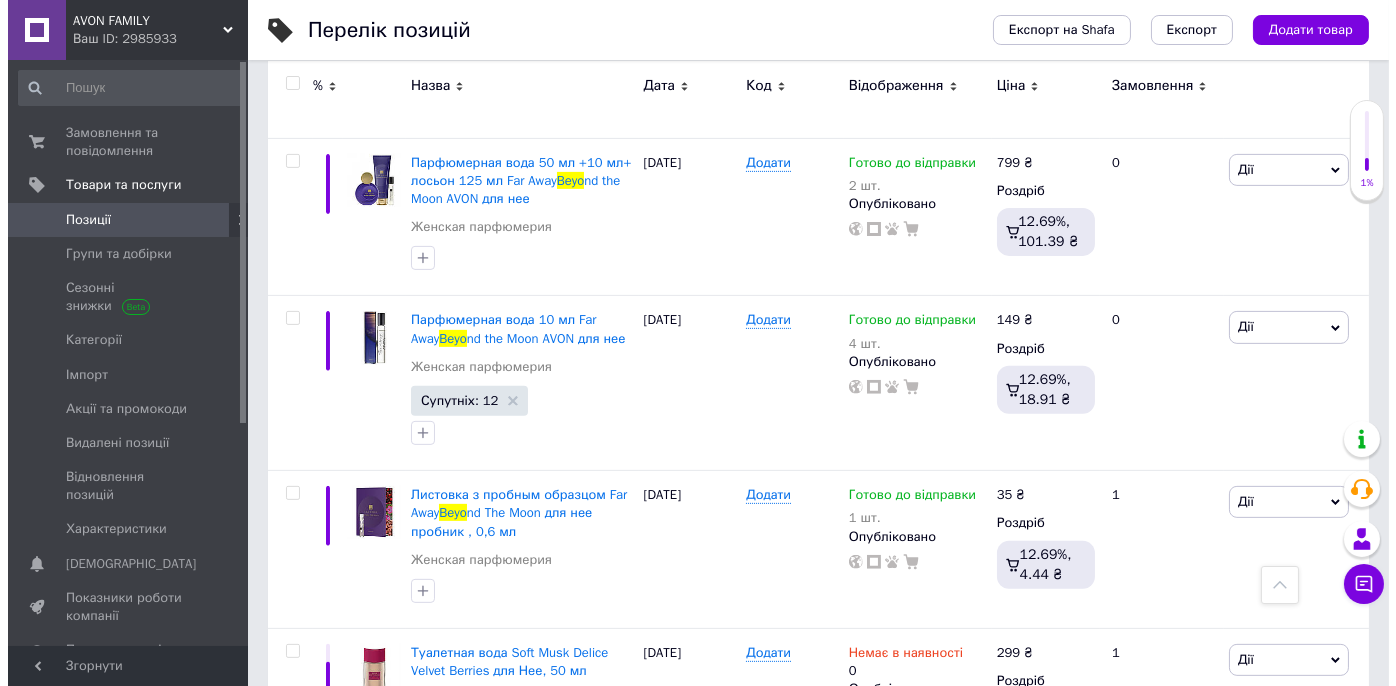 scroll, scrollTop: 0, scrollLeft: 0, axis: both 